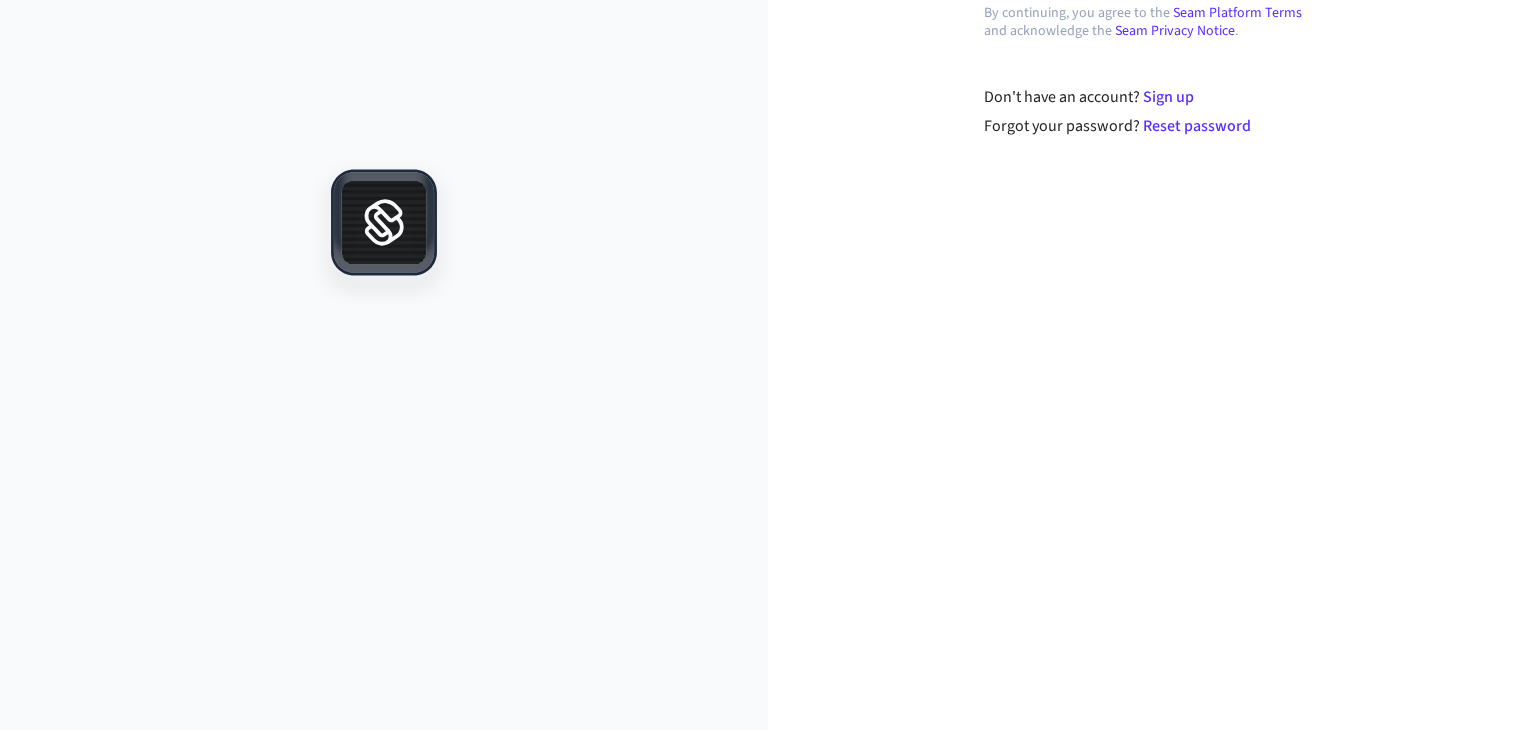 scroll, scrollTop: 0, scrollLeft: 0, axis: both 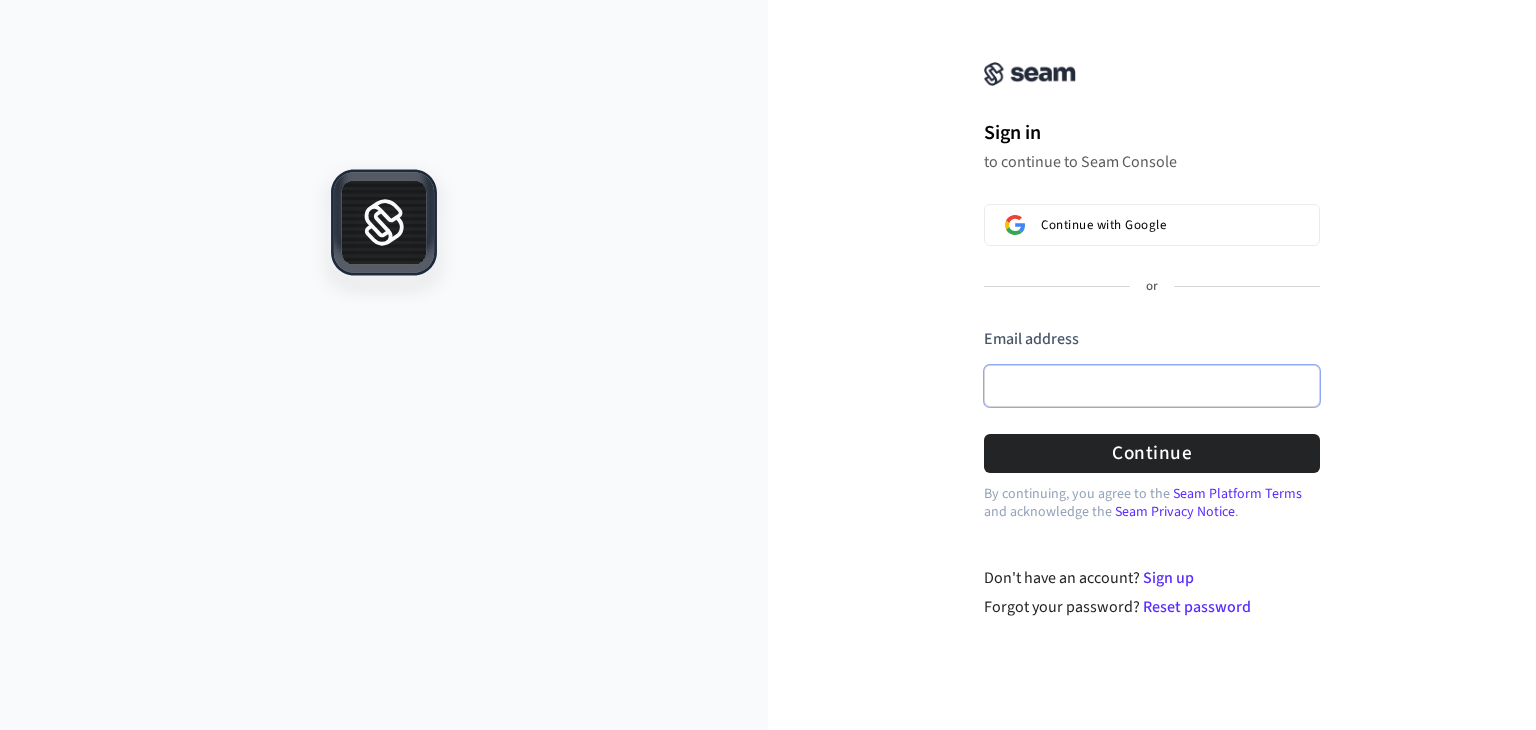 click on "Email address" at bounding box center [1152, 386] 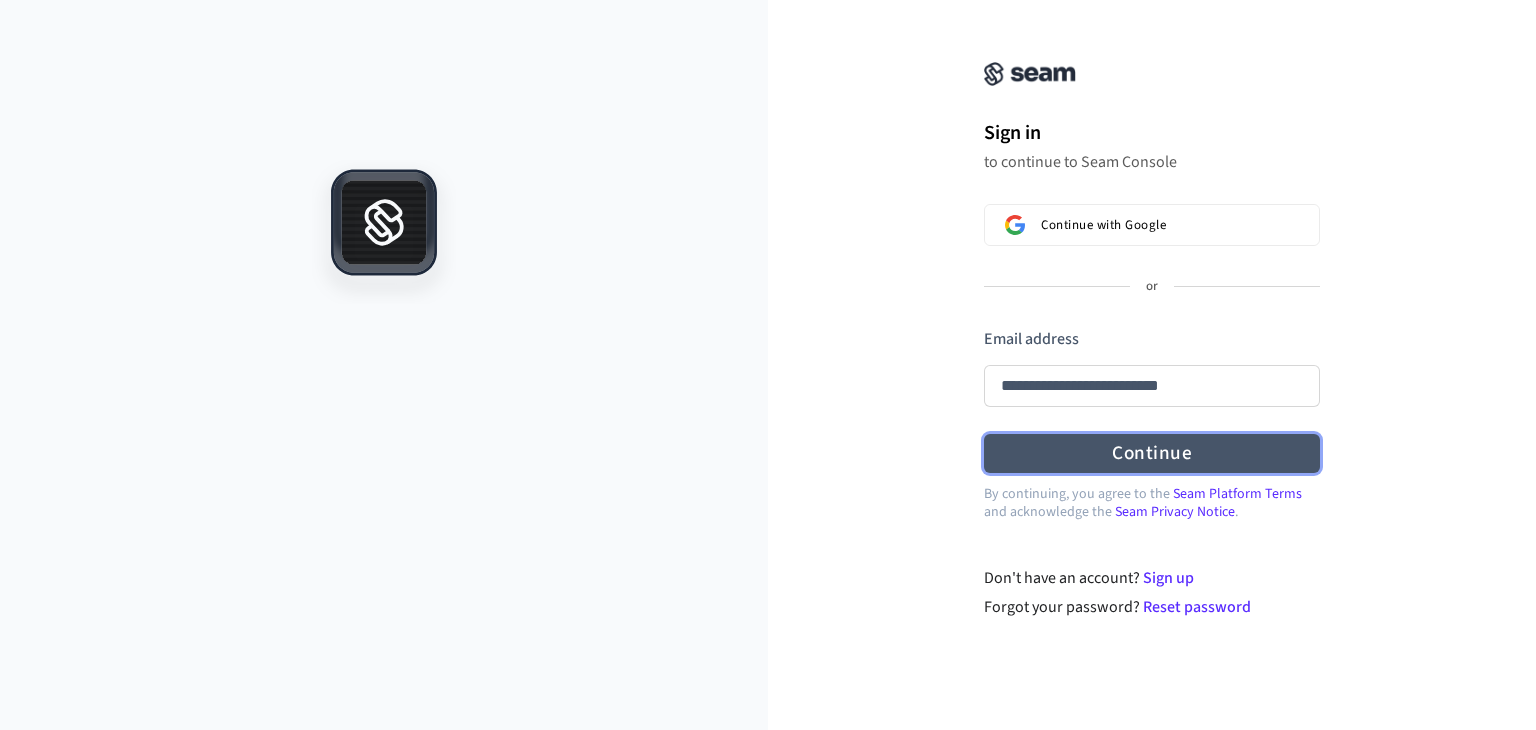click on "Continue" at bounding box center [1152, 453] 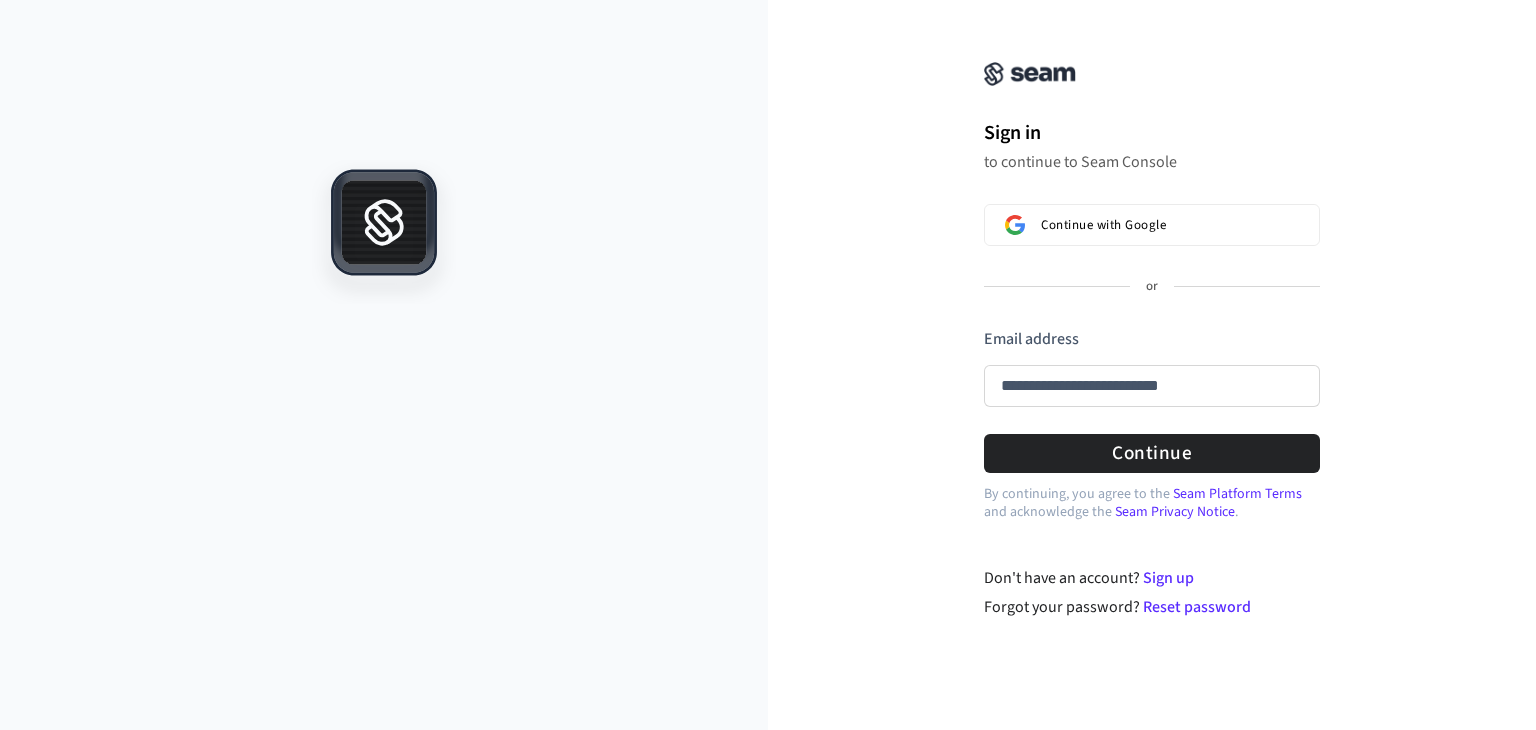 type on "**********" 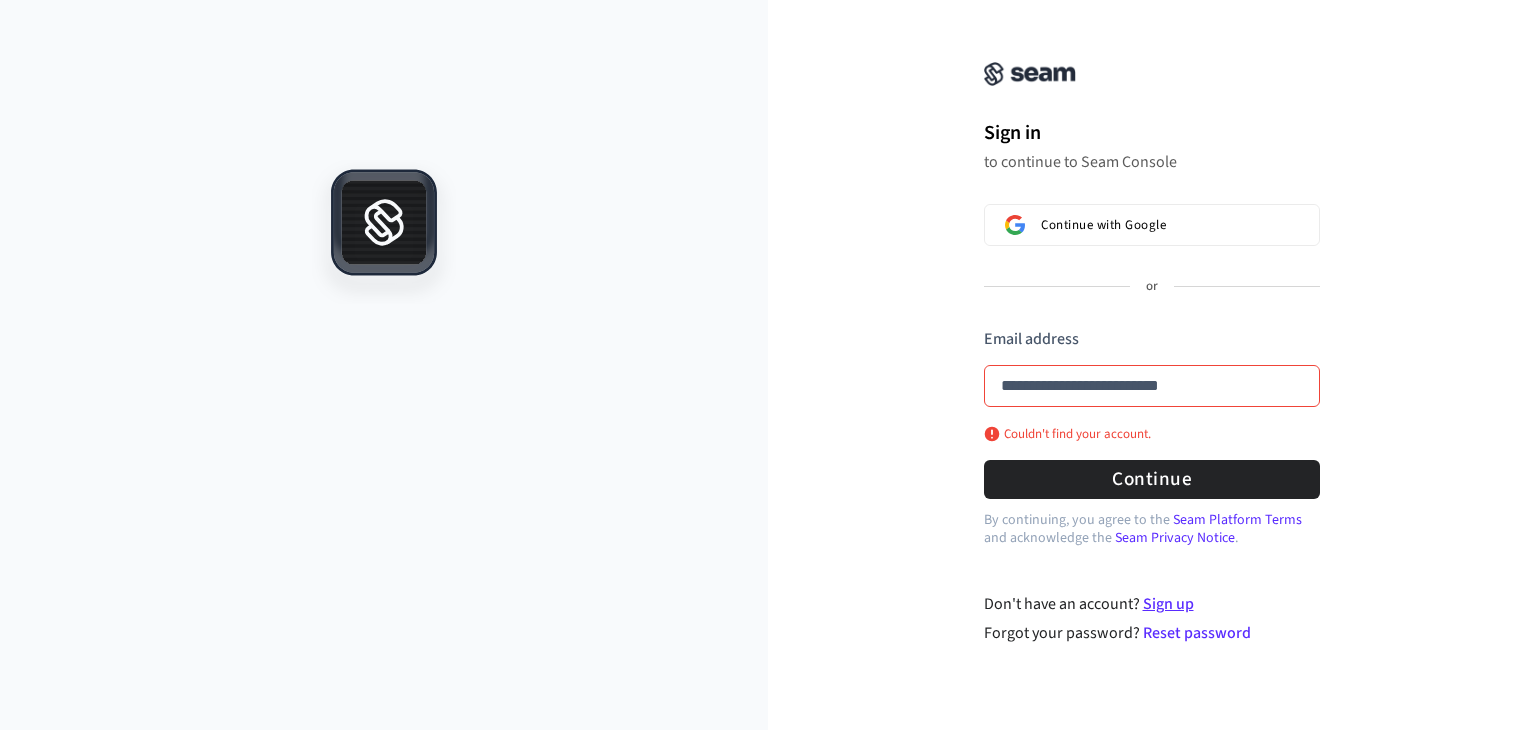 click on "Sign up" at bounding box center (1168, 604) 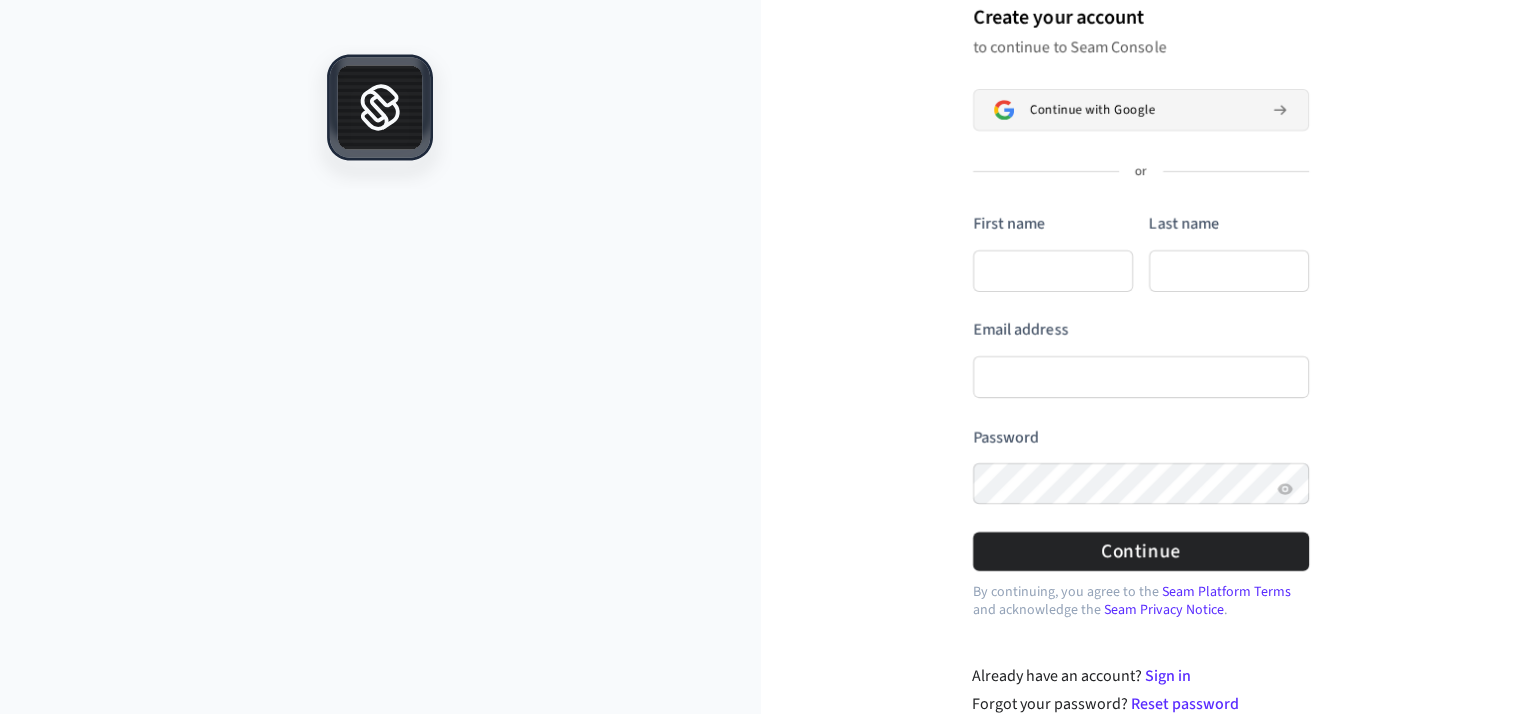 scroll, scrollTop: 116, scrollLeft: 0, axis: vertical 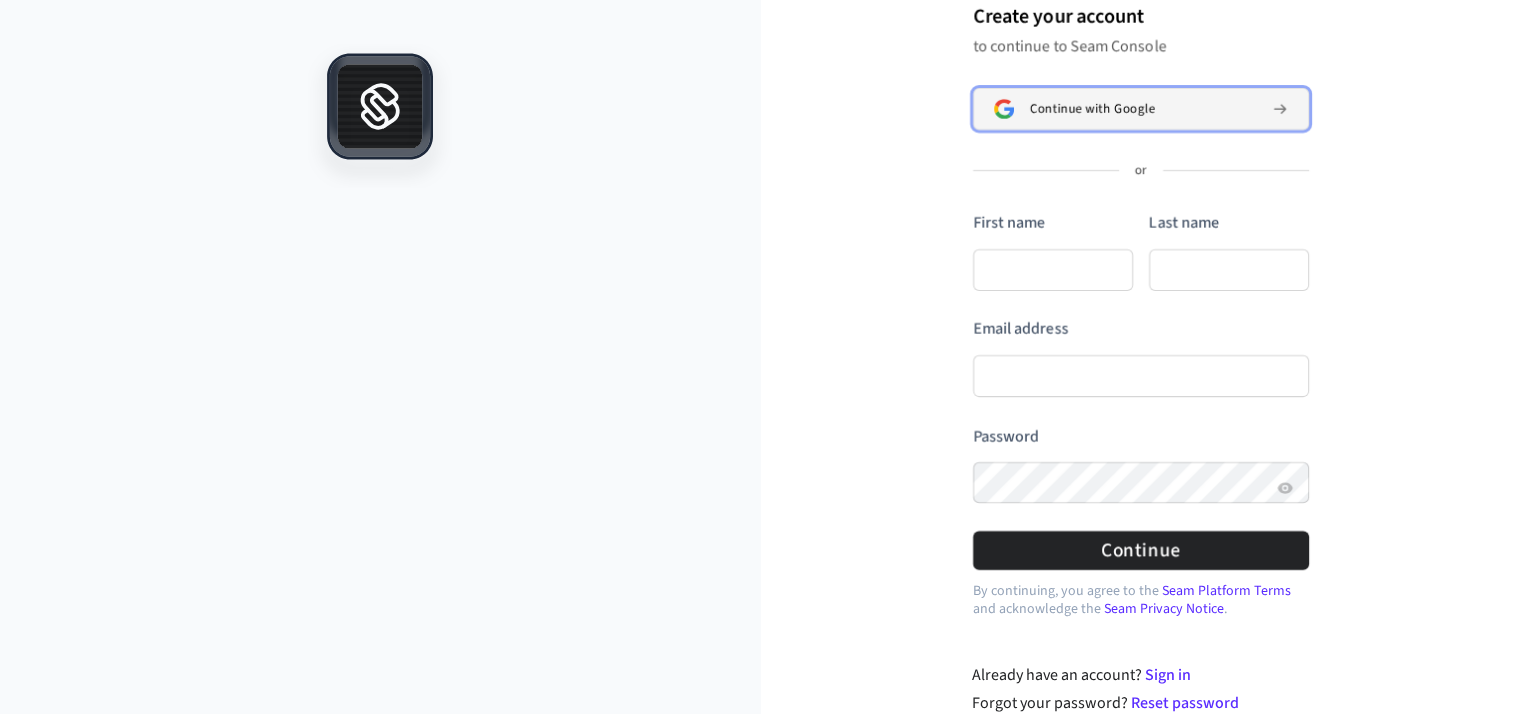 click on "Continue with Google" at bounding box center [1092, 109] 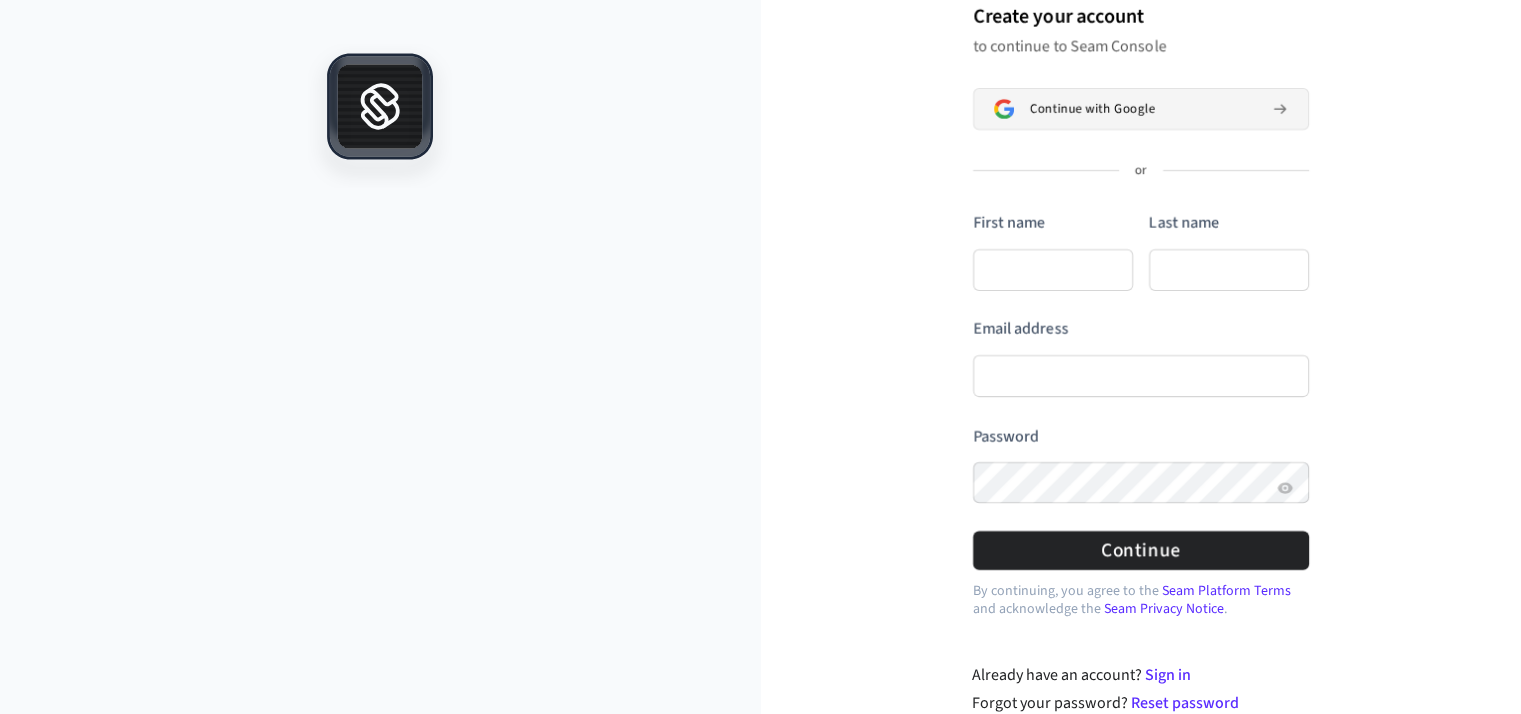 type 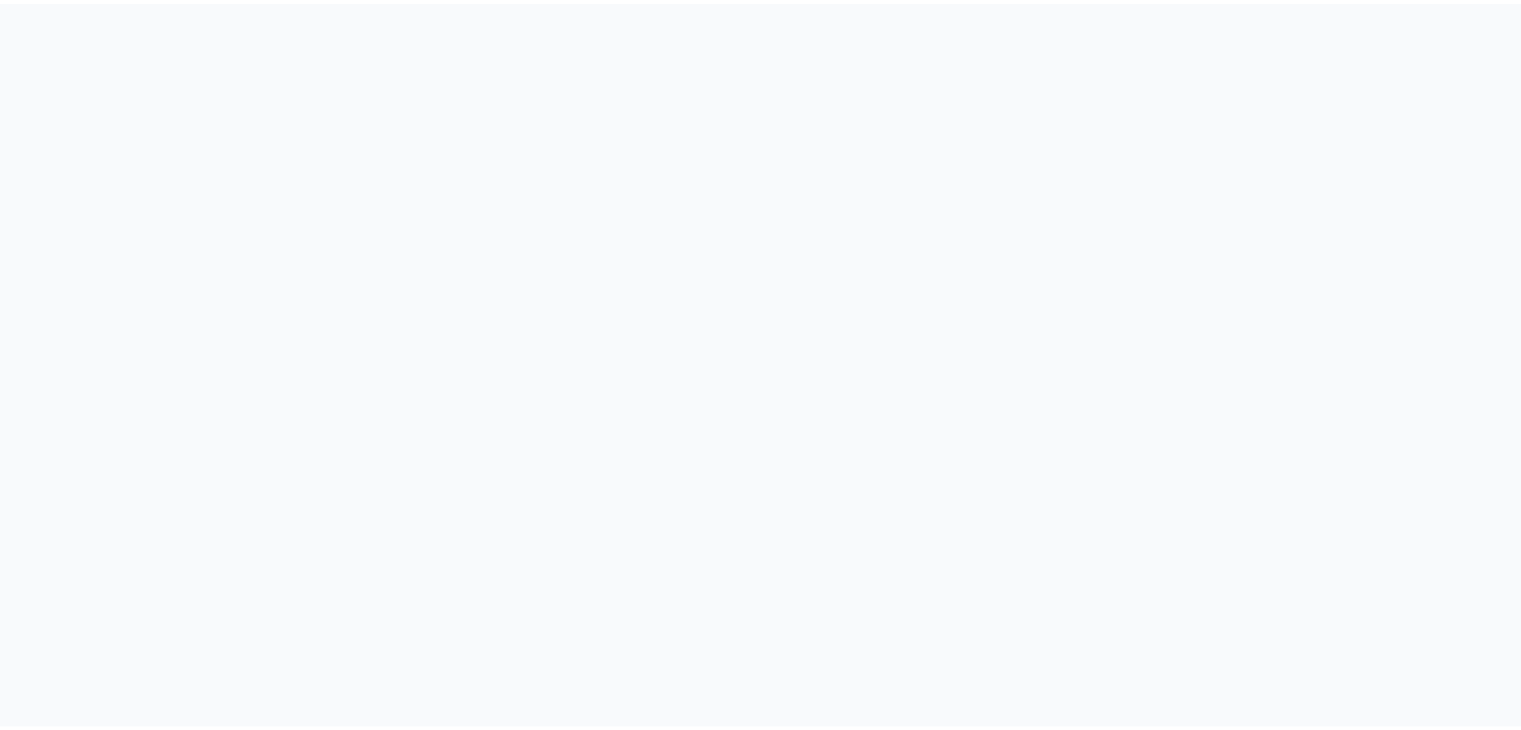 scroll, scrollTop: 0, scrollLeft: 0, axis: both 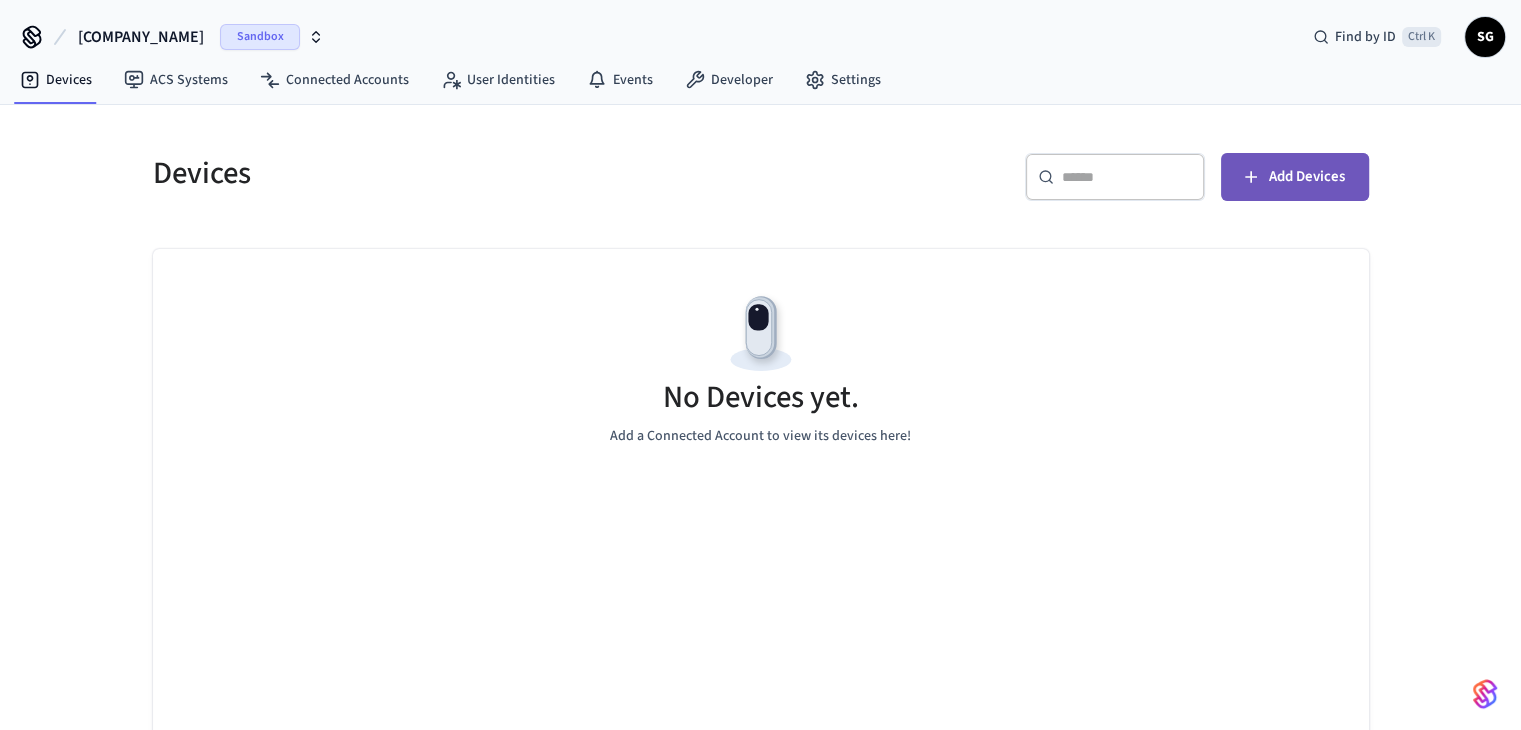 click on "Add Devices" at bounding box center [1295, 177] 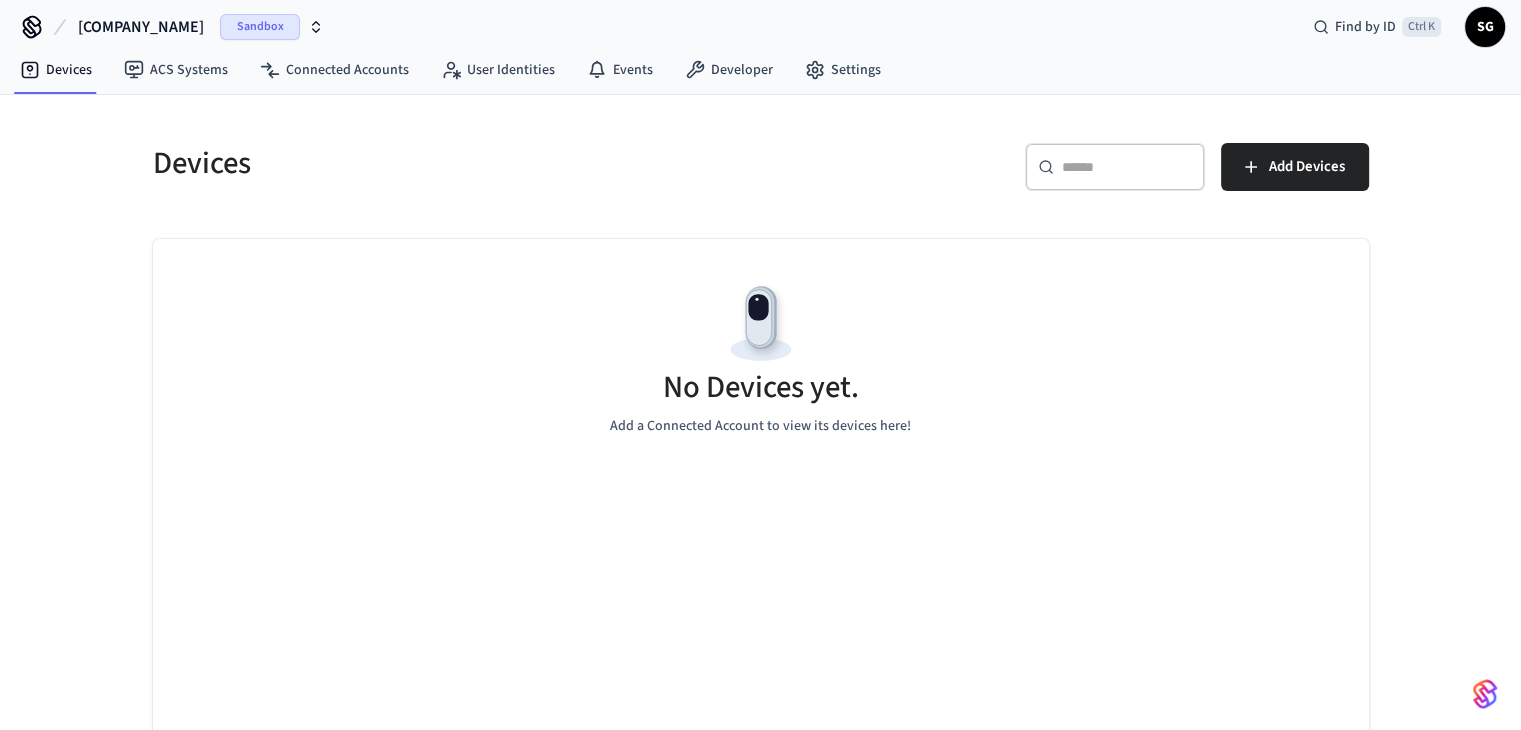 scroll, scrollTop: 0, scrollLeft: 0, axis: both 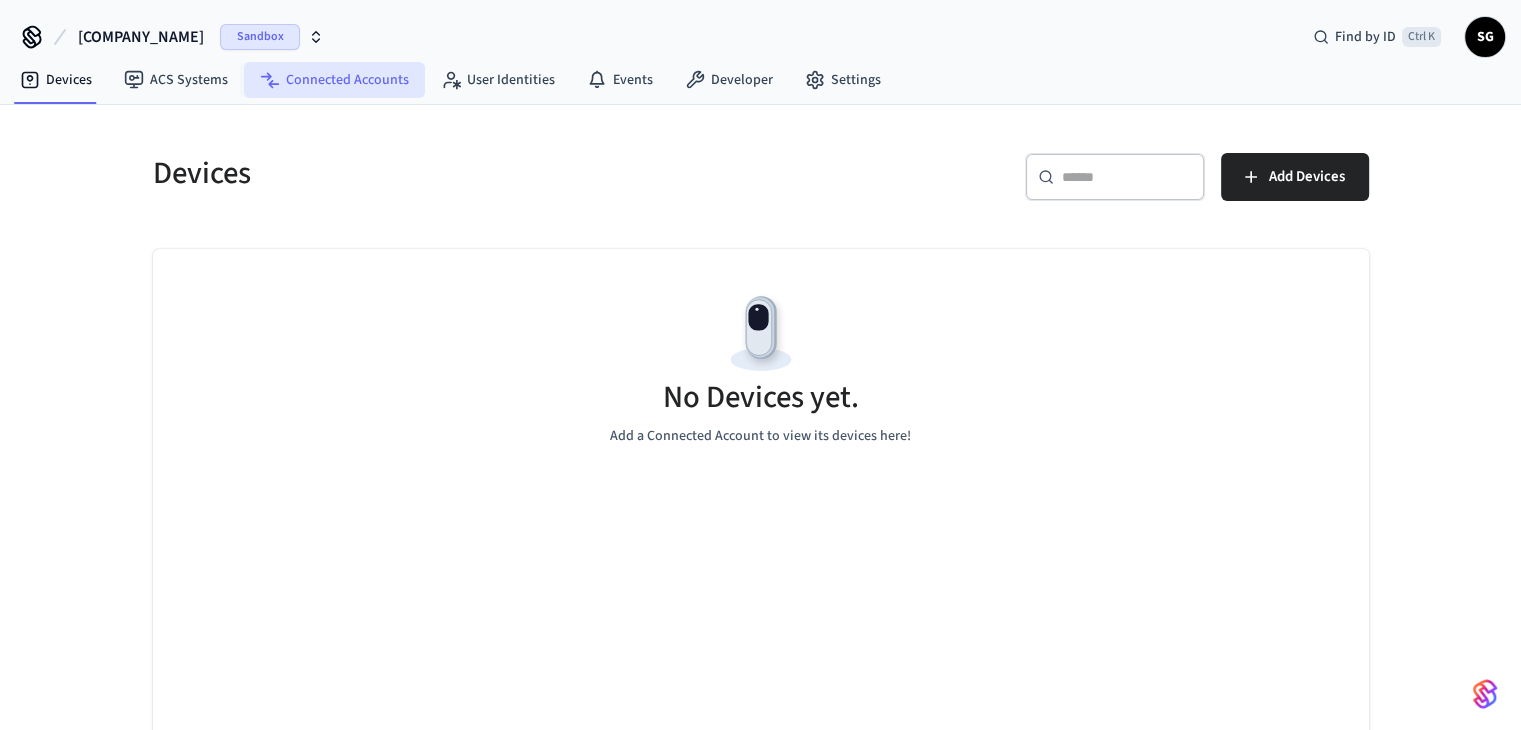 click on "Connected Accounts" at bounding box center (334, 80) 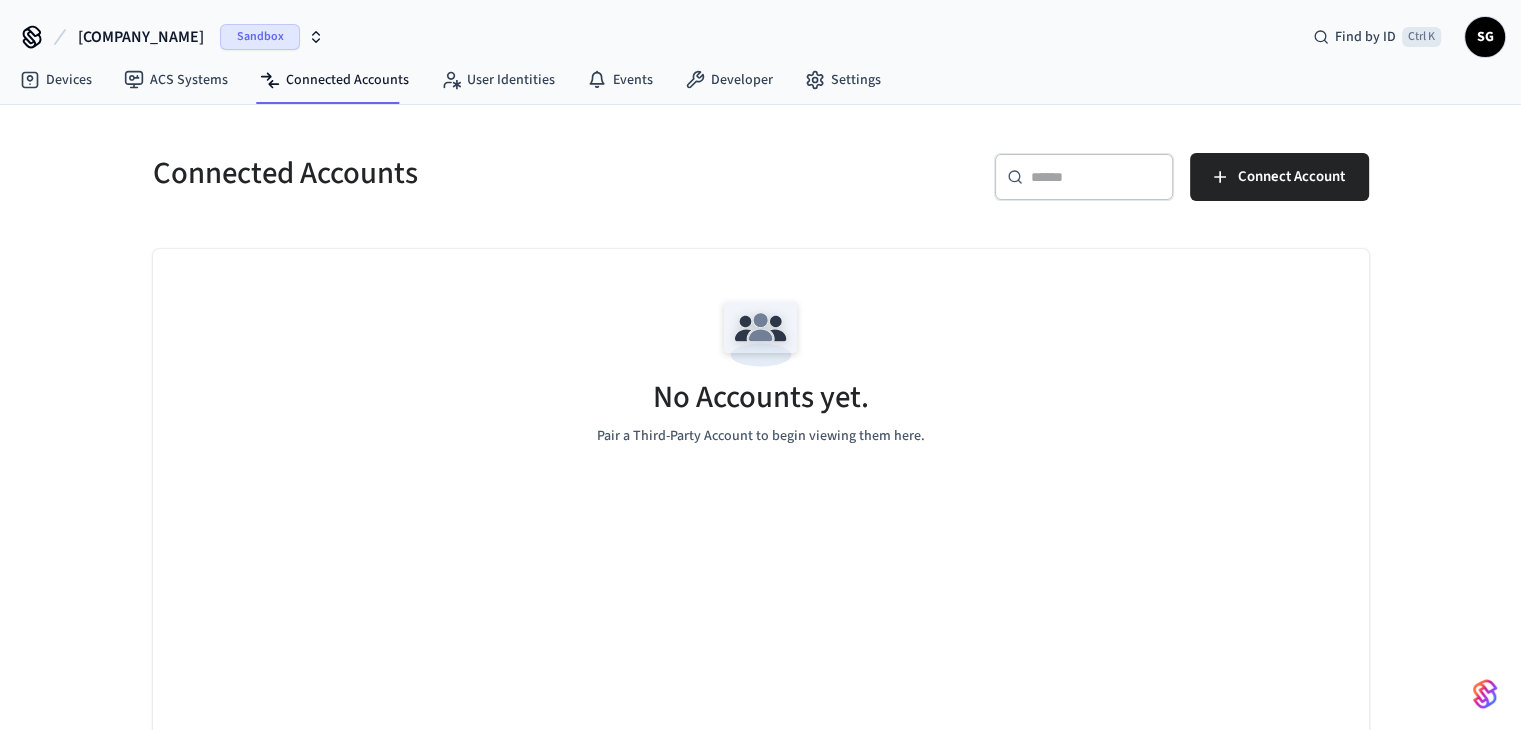 scroll, scrollTop: 29, scrollLeft: 0, axis: vertical 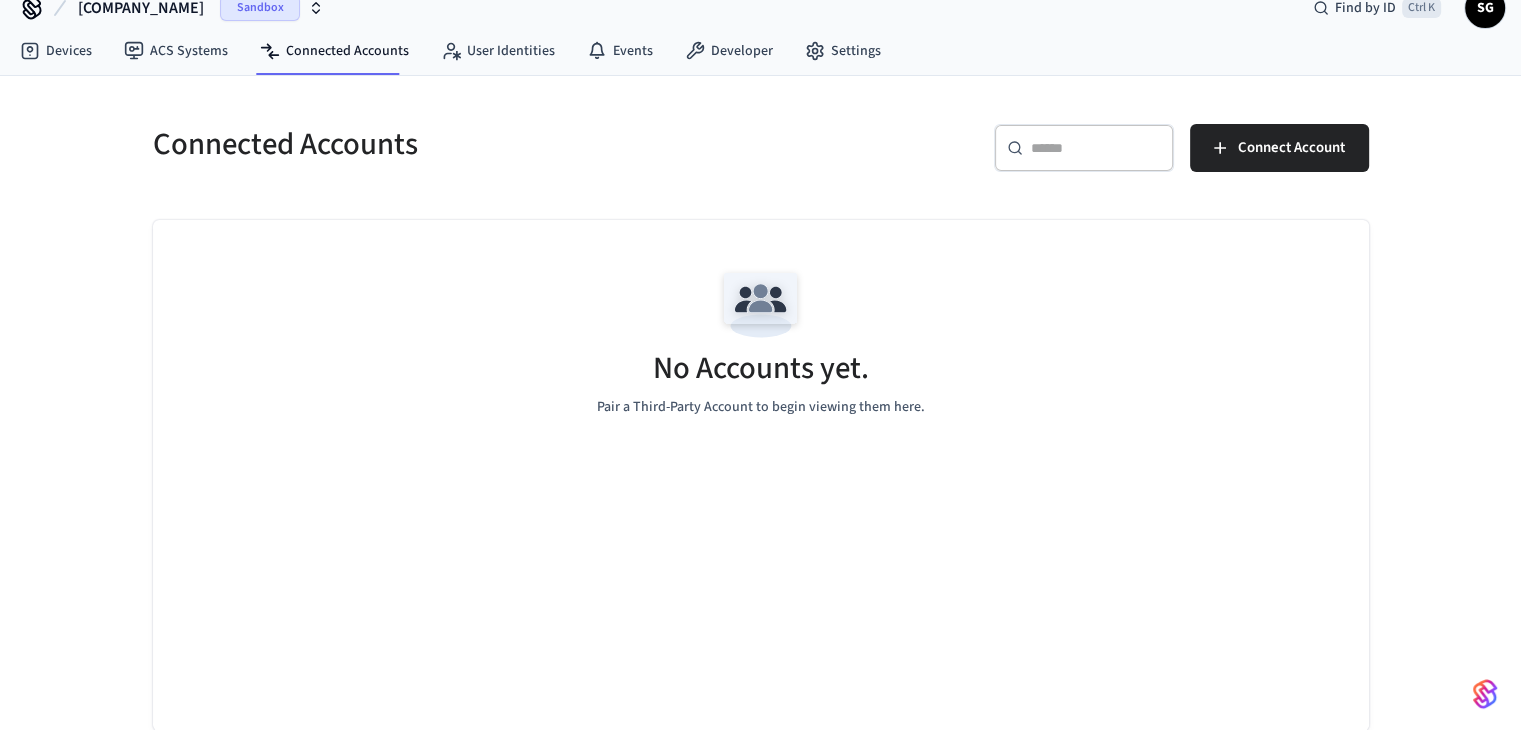 click on "Pair a Third-Party Account to begin viewing them here." at bounding box center [761, 407] 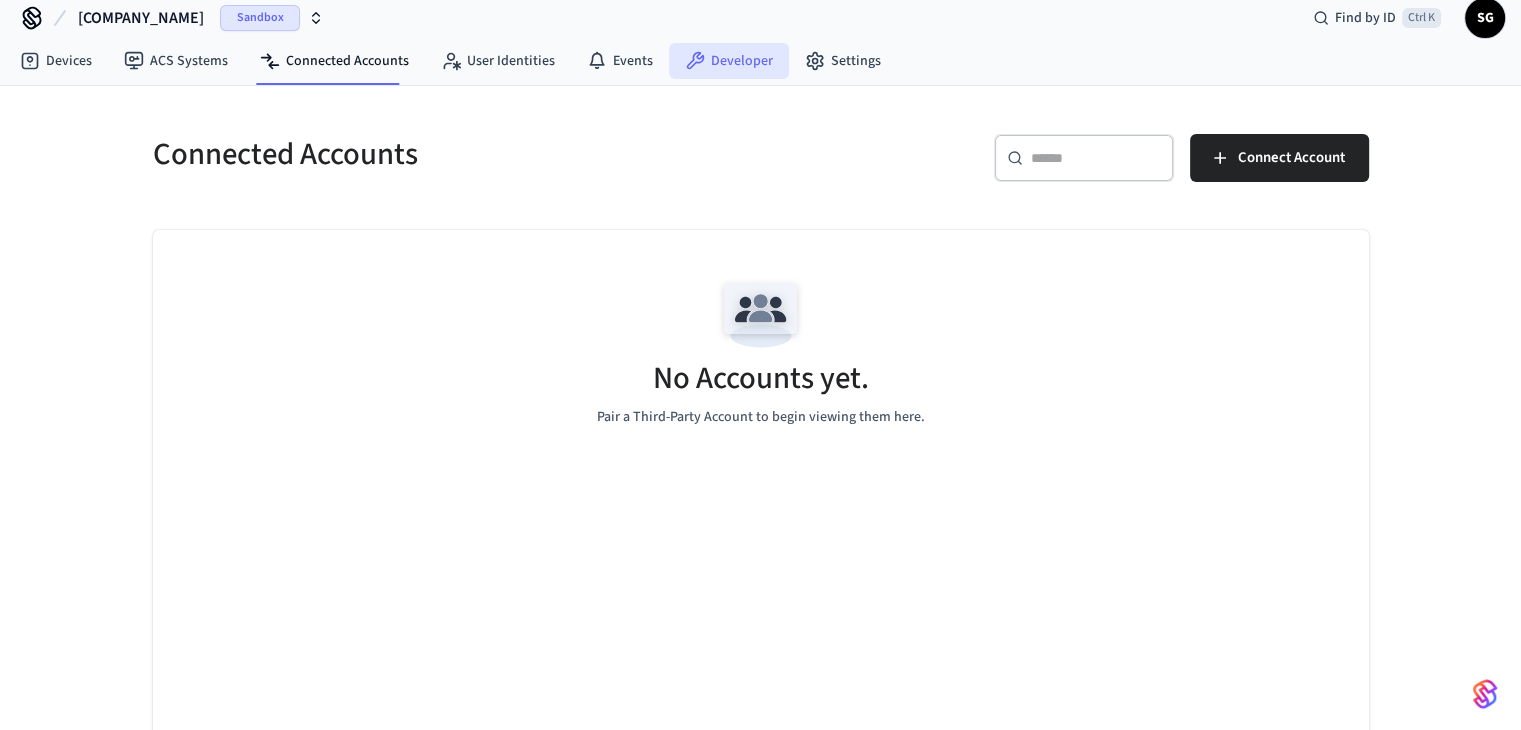 scroll, scrollTop: 0, scrollLeft: 0, axis: both 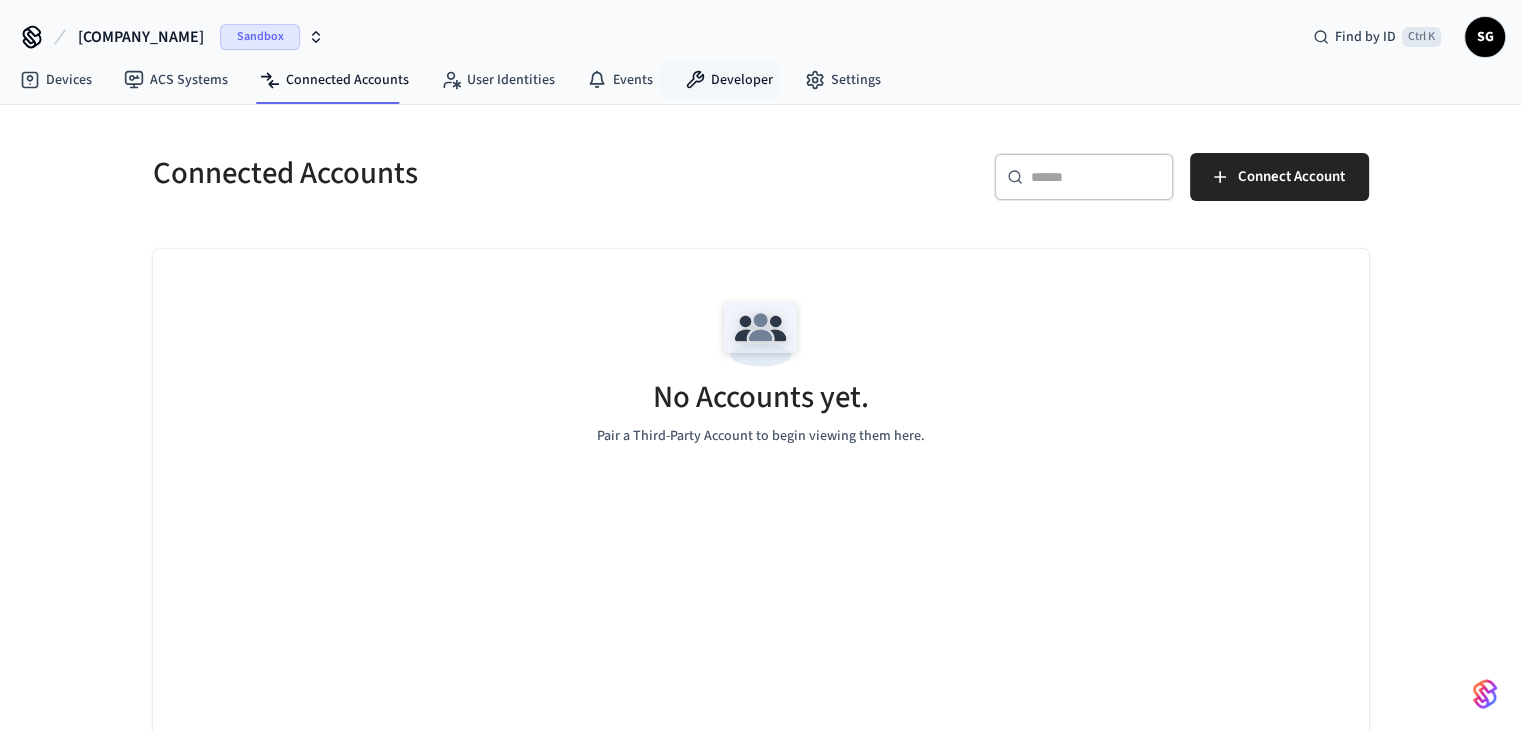 click on "Devices ACS Systems Connected Accounts User Identities Events Developer Settings" at bounding box center (450, 81) 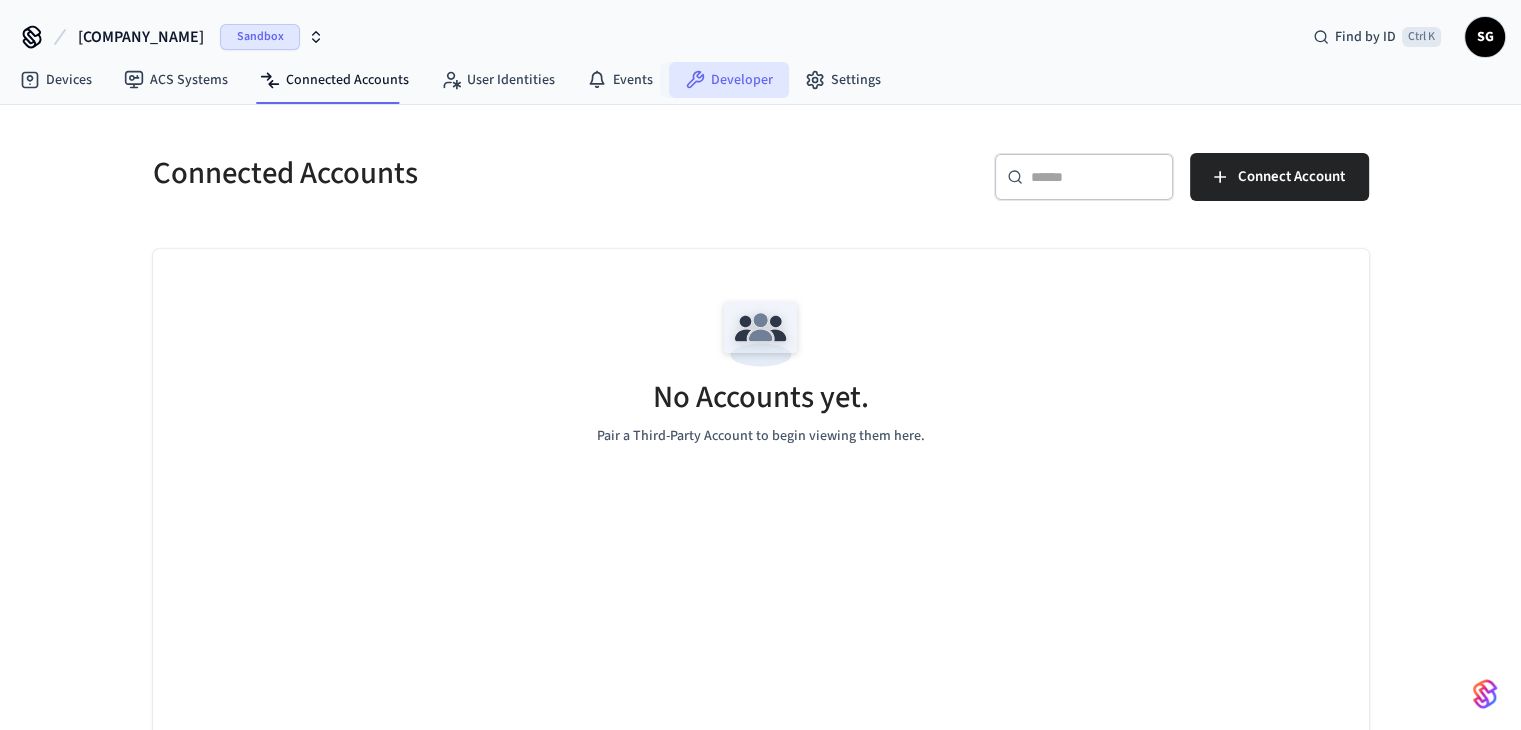 click on "Developer" at bounding box center (729, 80) 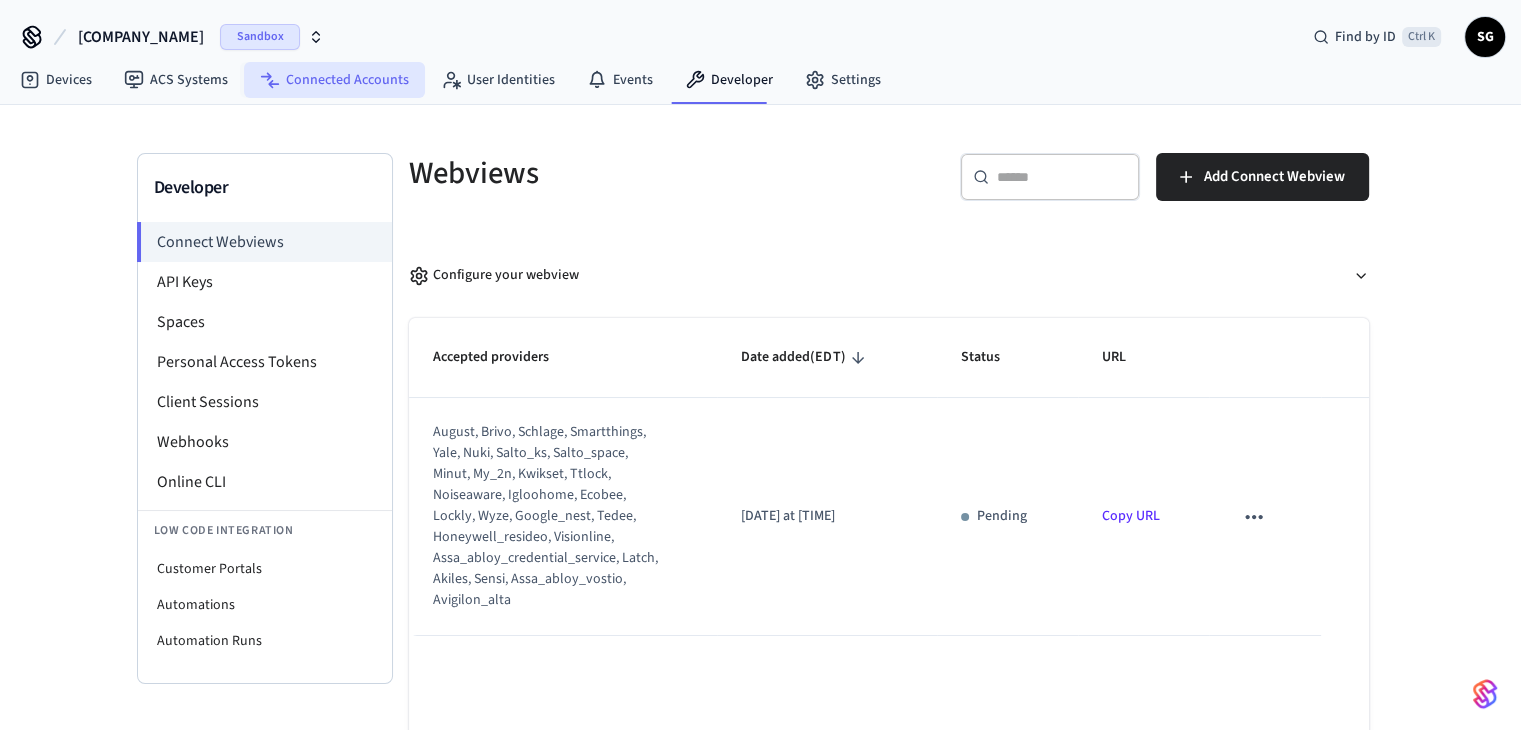 click on "Connected Accounts" at bounding box center (334, 80) 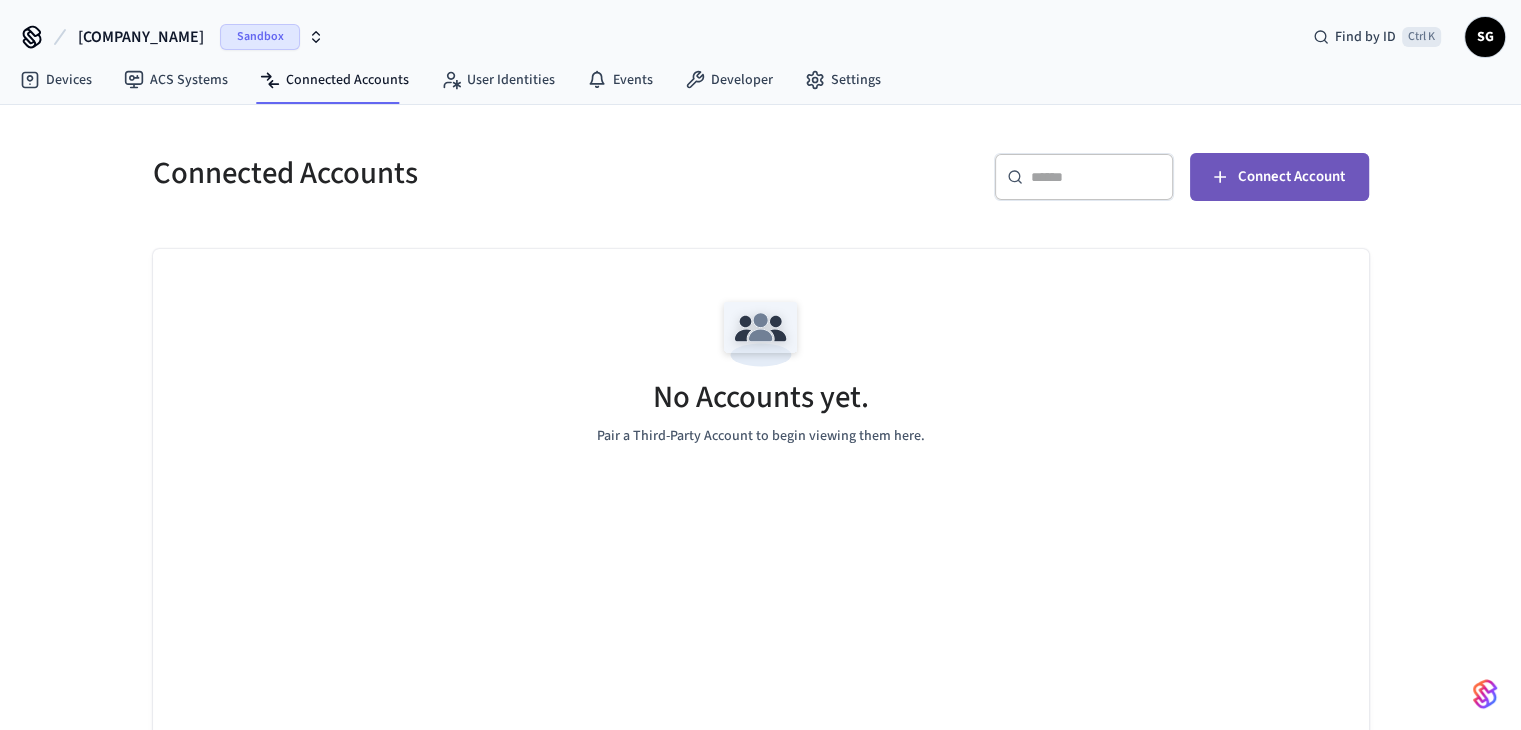 click on "Connect Account" at bounding box center [1279, 177] 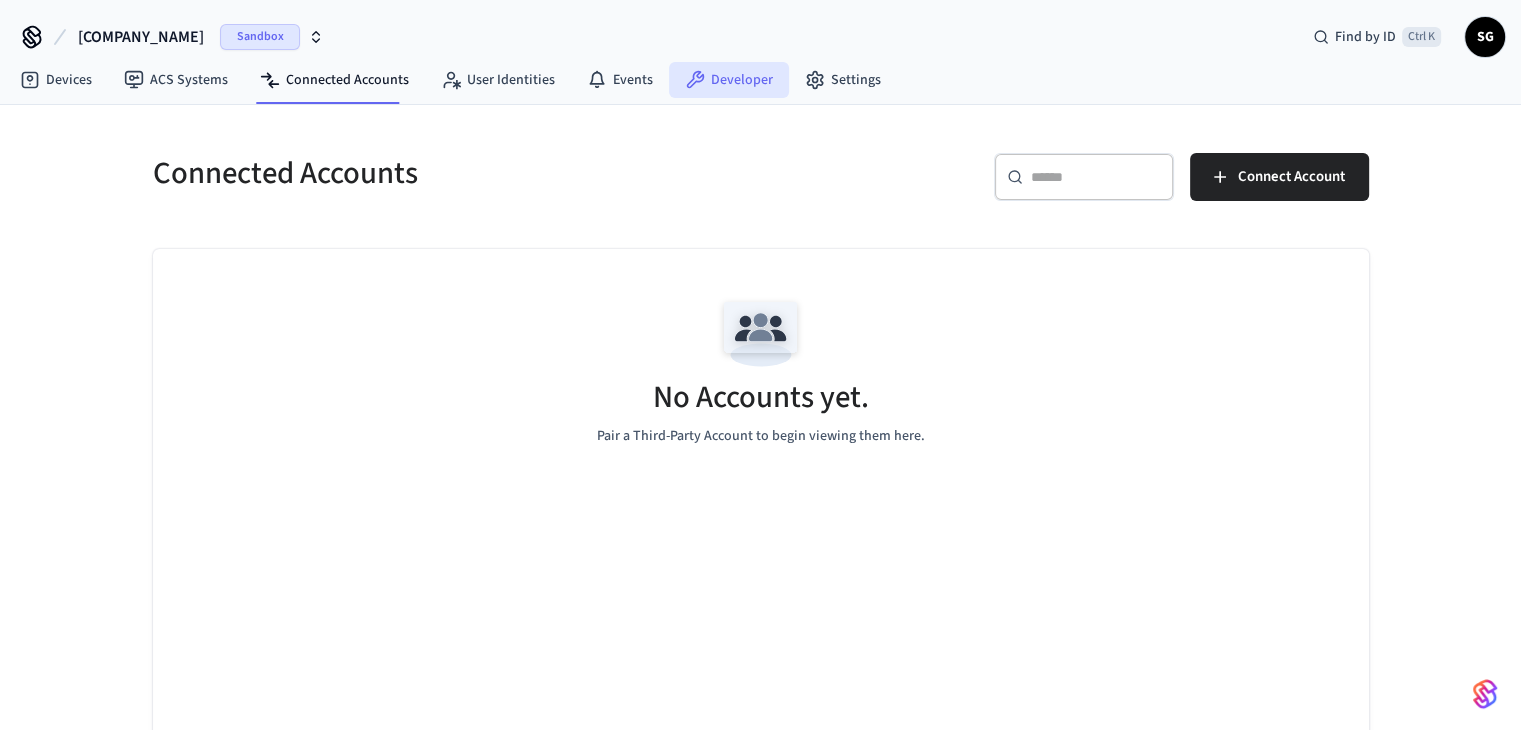 click on "Developer" at bounding box center [729, 80] 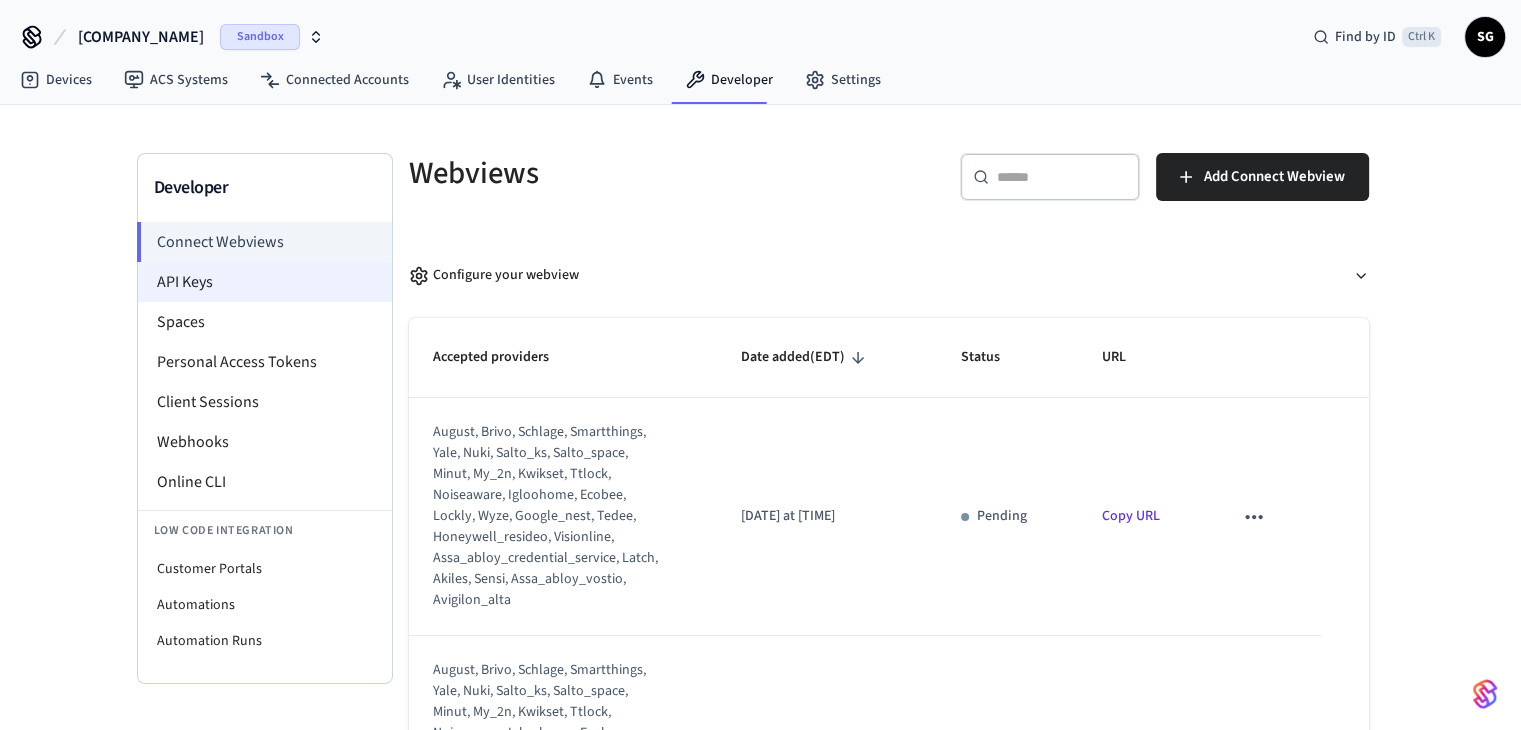 click on "API Keys" at bounding box center [265, 282] 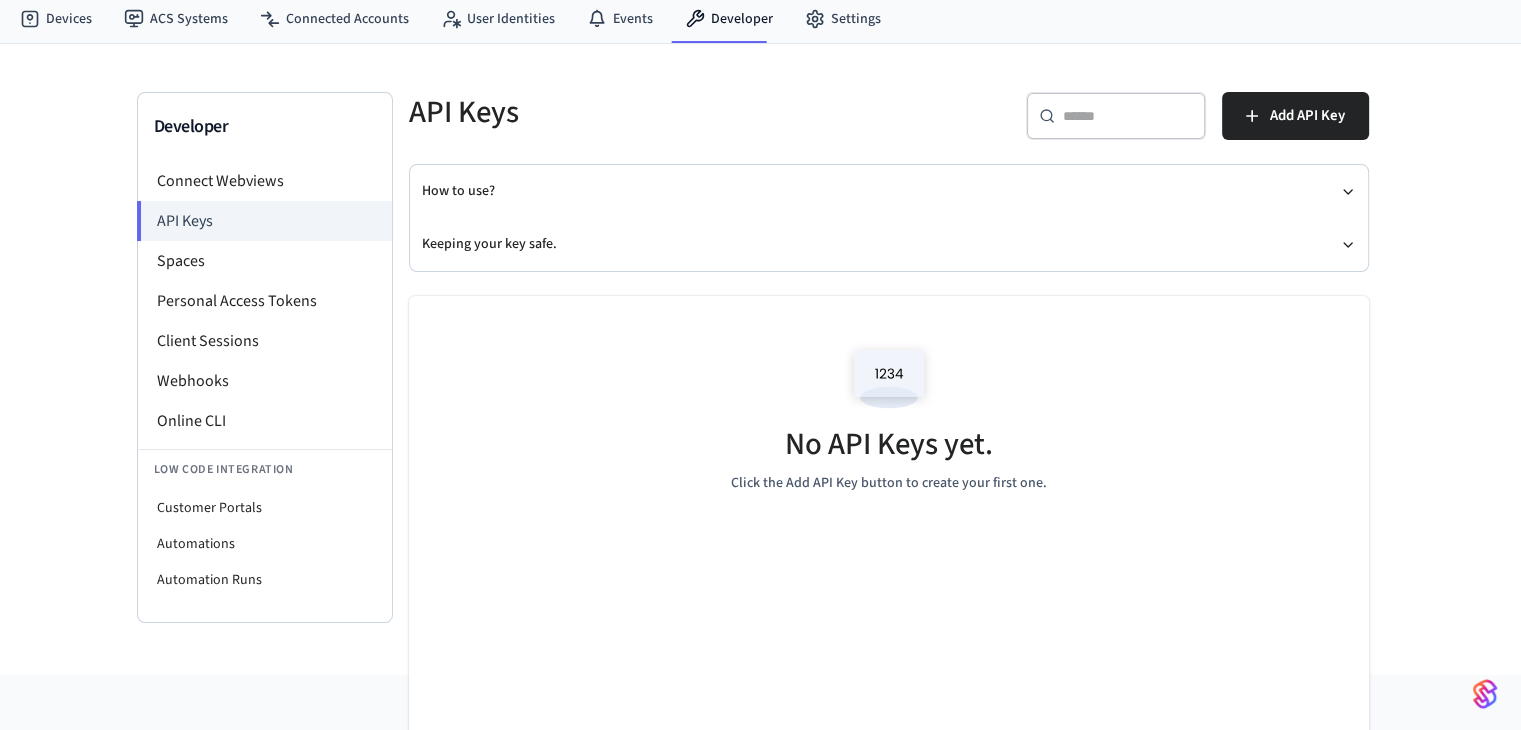 scroll, scrollTop: 112, scrollLeft: 0, axis: vertical 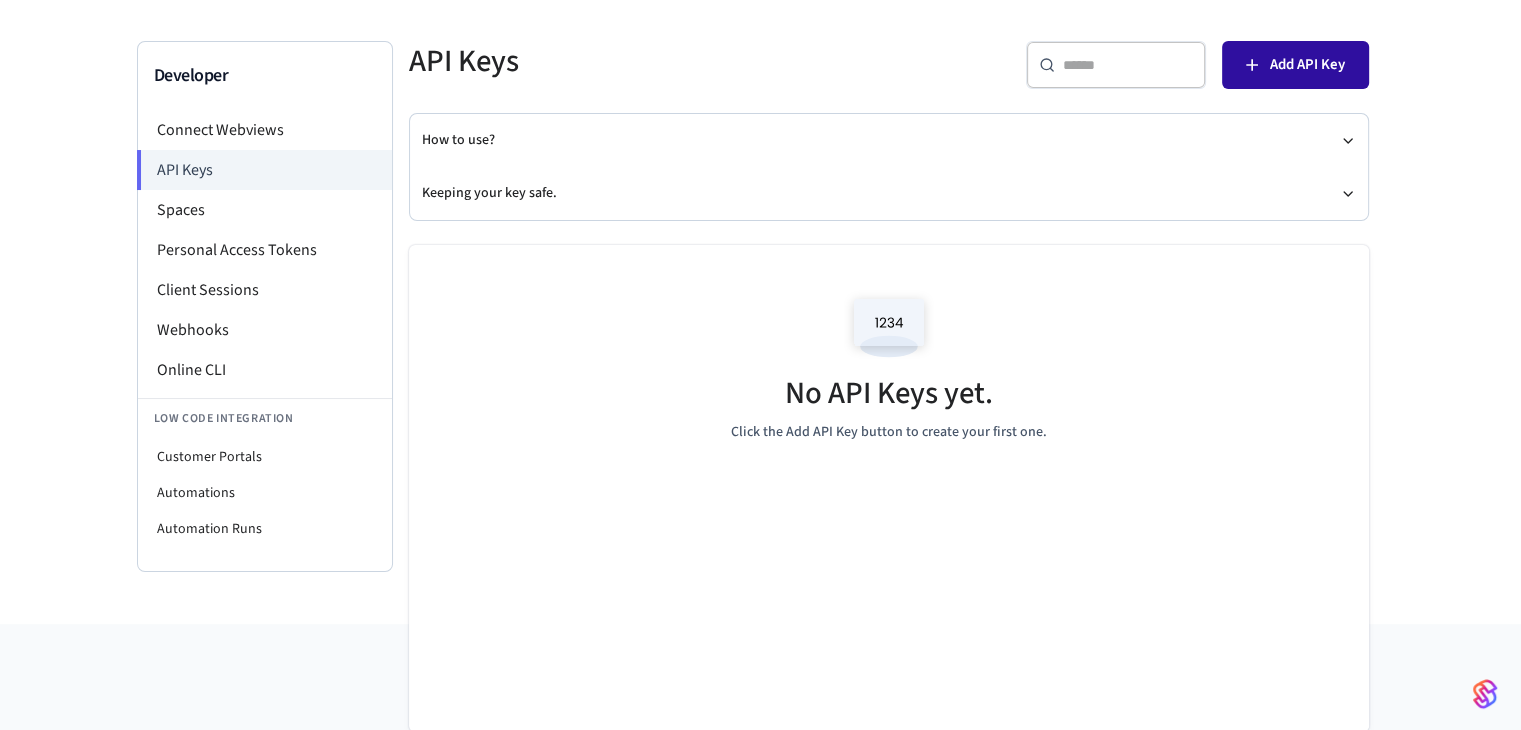drag, startPoint x: 1291, startPoint y: 53, endPoint x: 1286, endPoint y: 62, distance: 10.29563 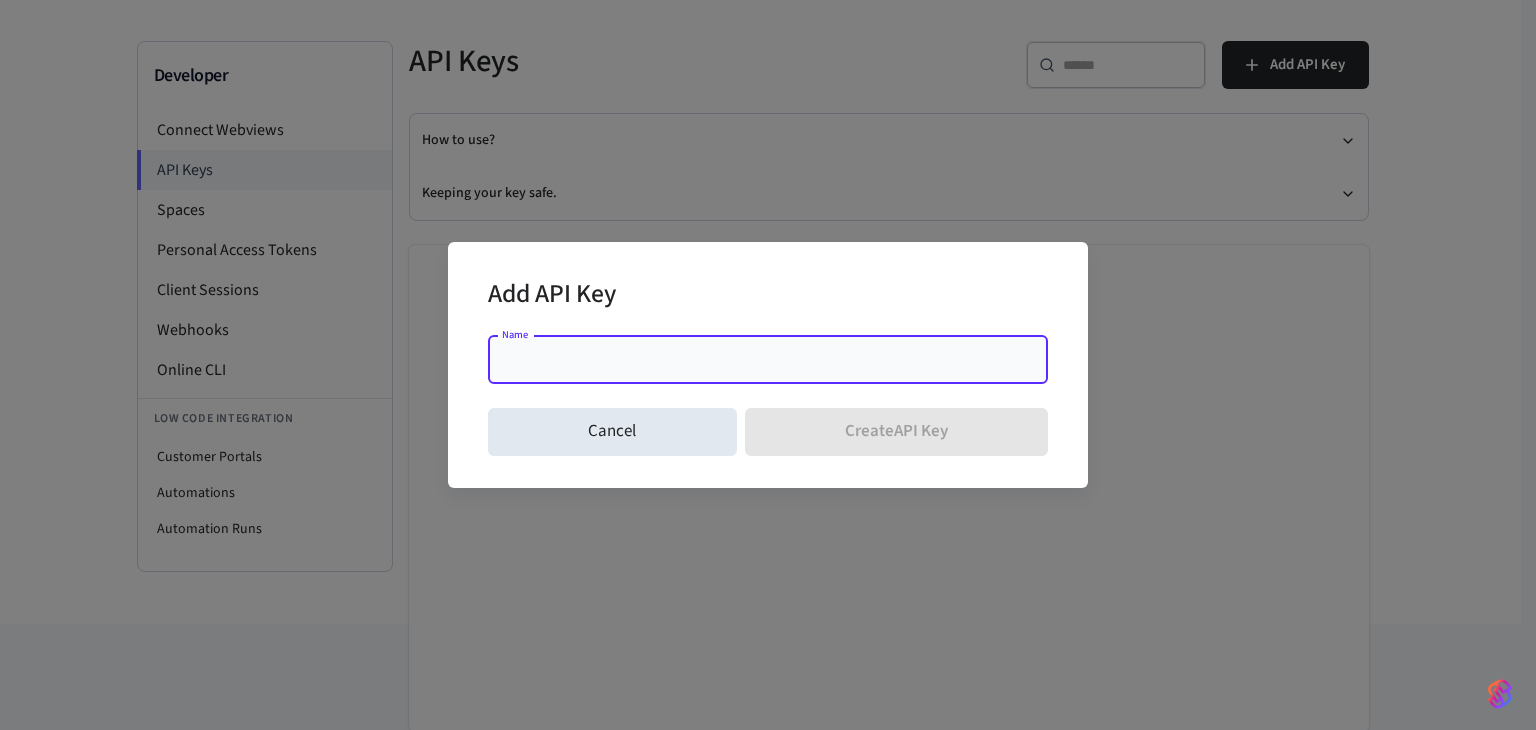 click on "Name" at bounding box center (768, 360) 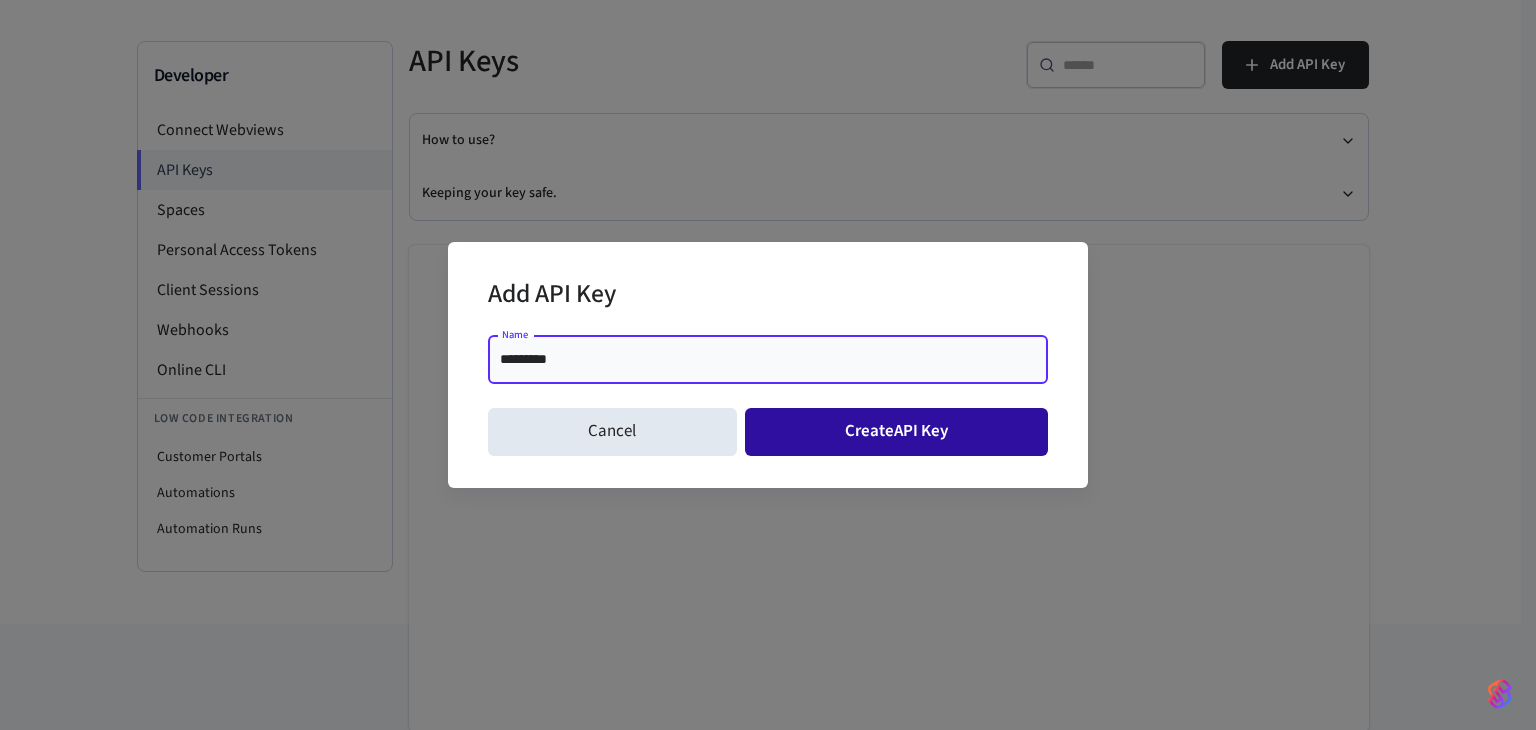 type on "*********" 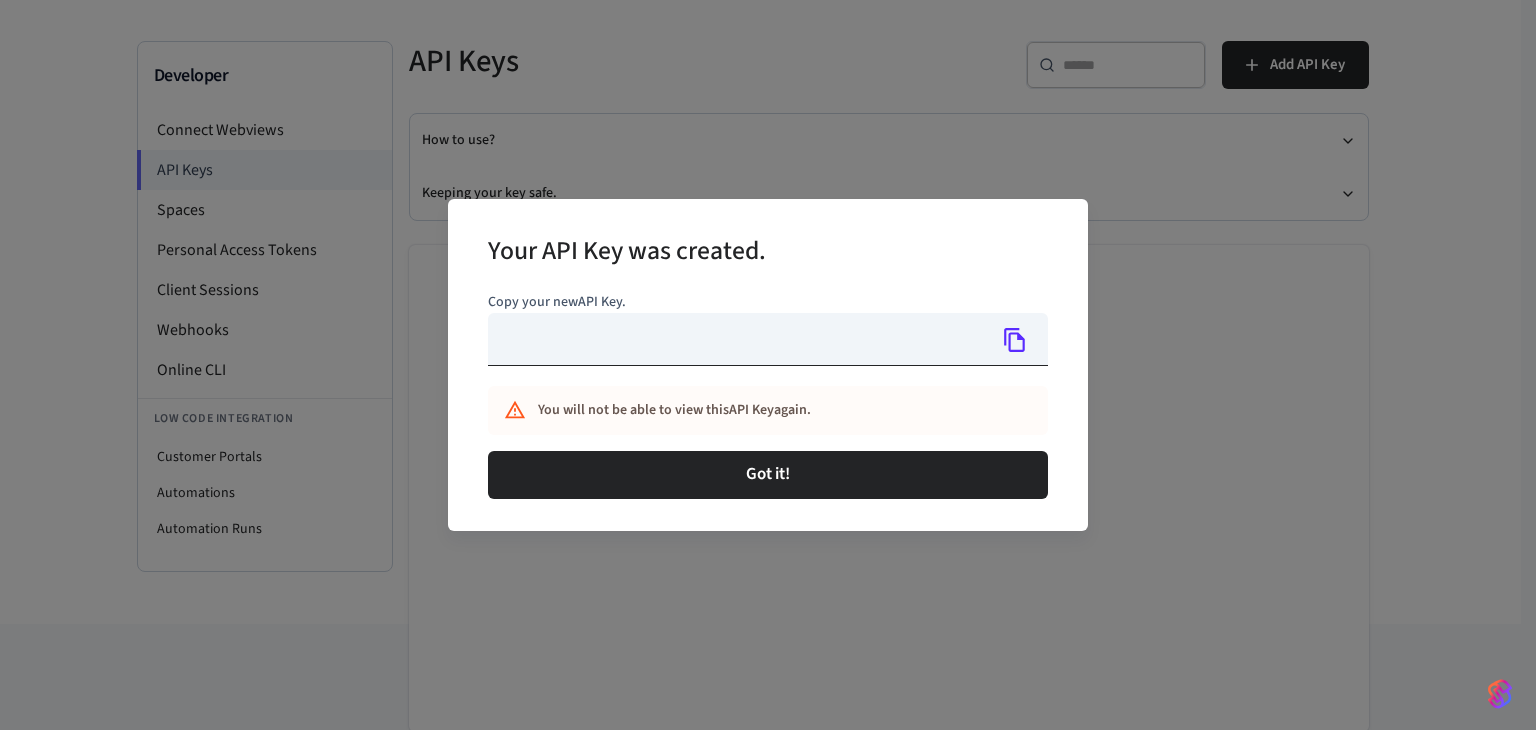 type on "**********" 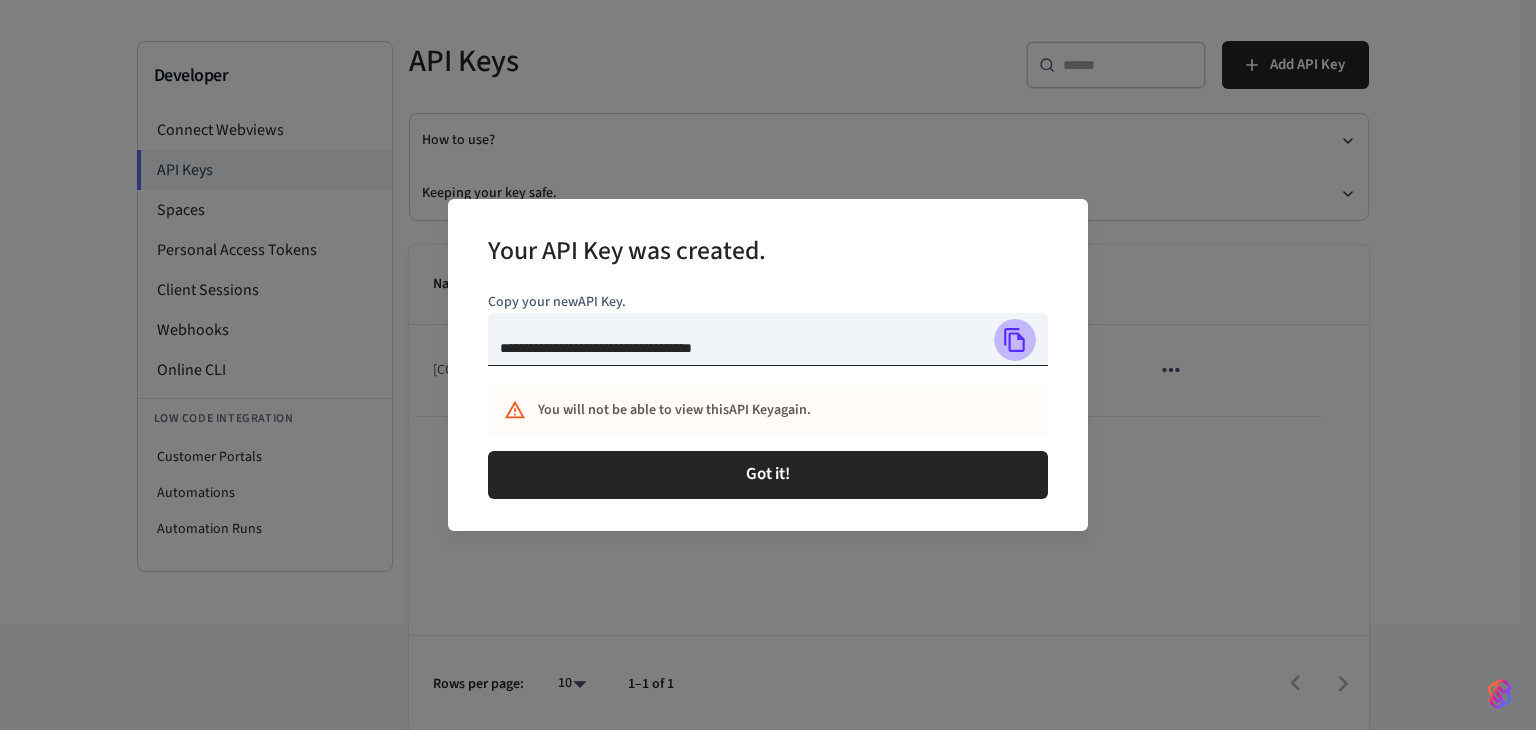 click 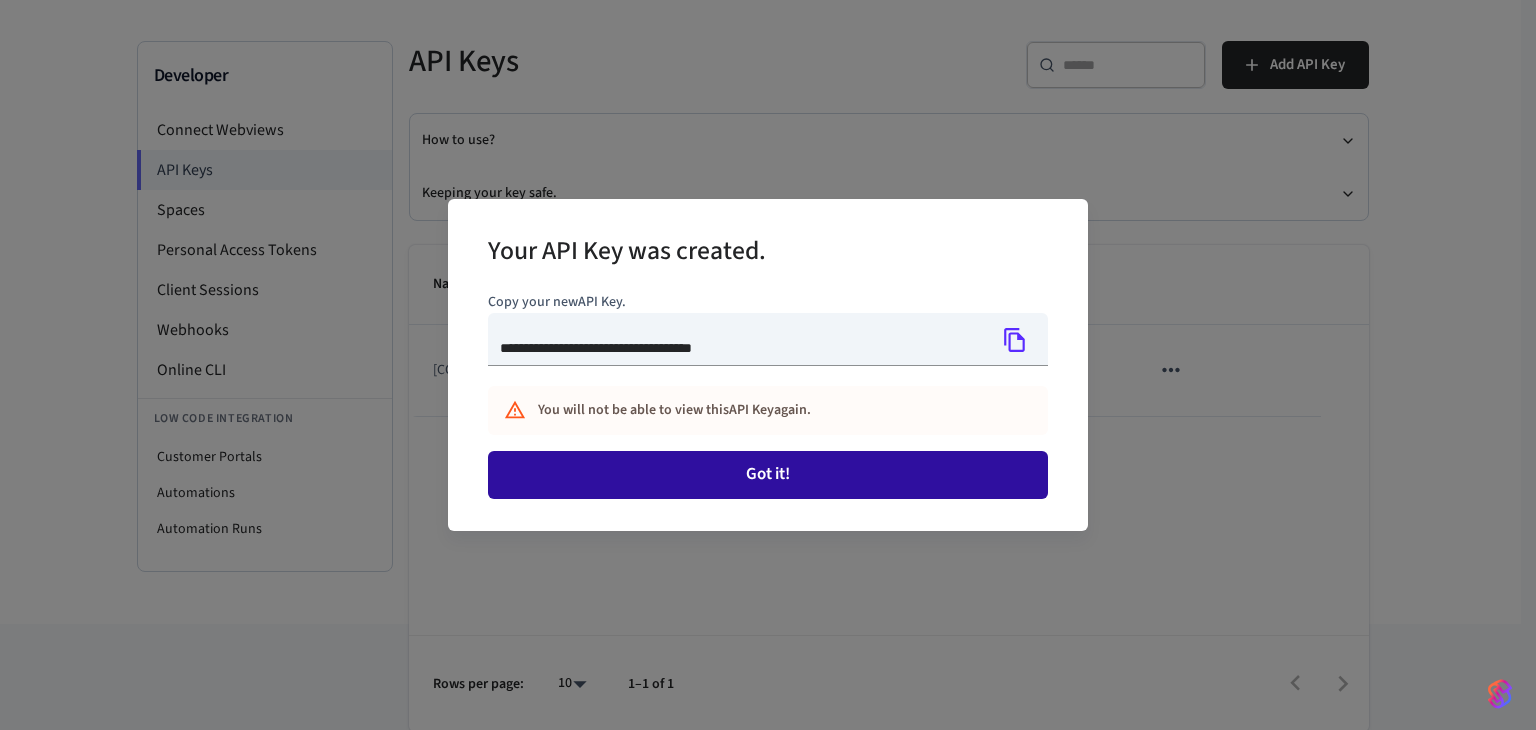 drag, startPoint x: 862, startPoint y: 426, endPoint x: 874, endPoint y: 457, distance: 33.24154 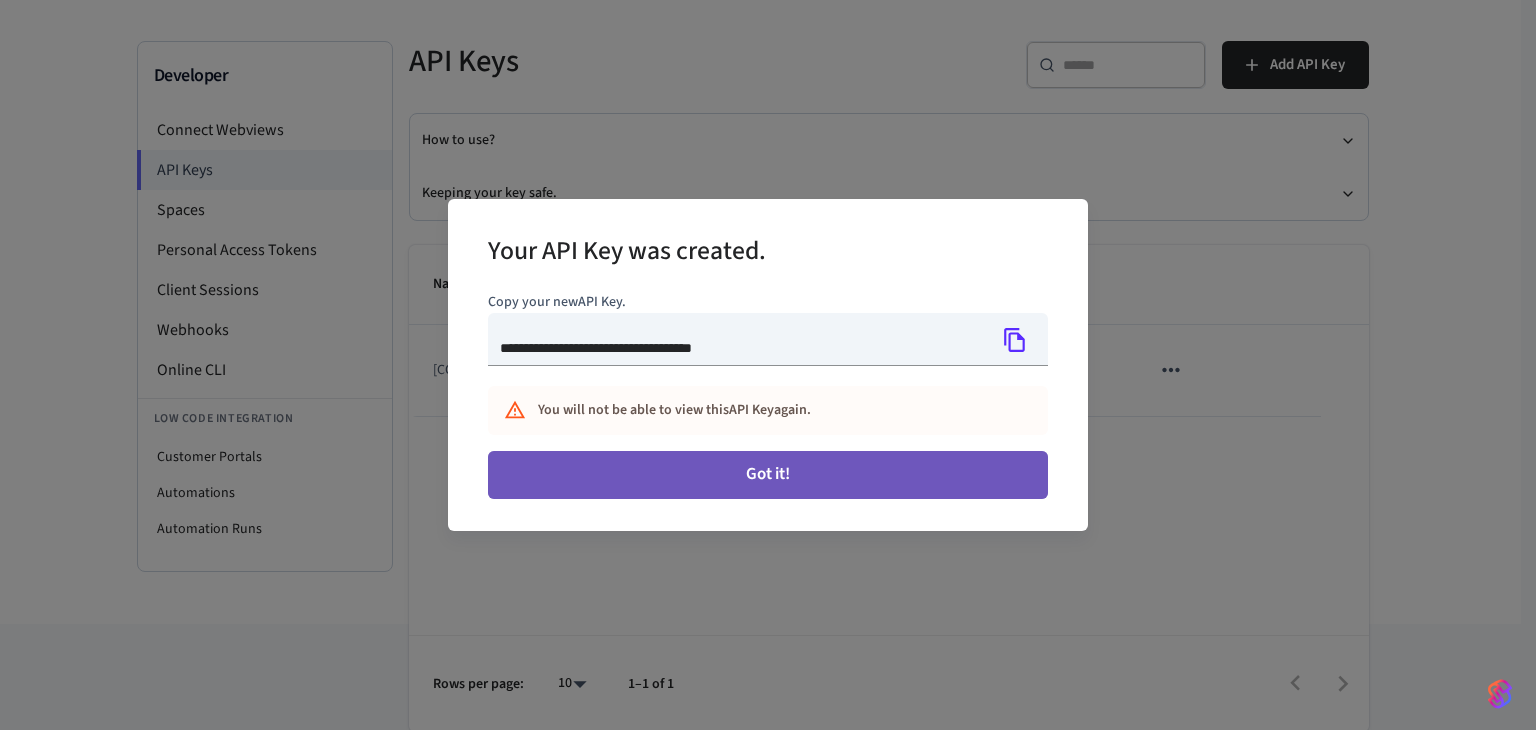 click on "Got it!" at bounding box center (768, 475) 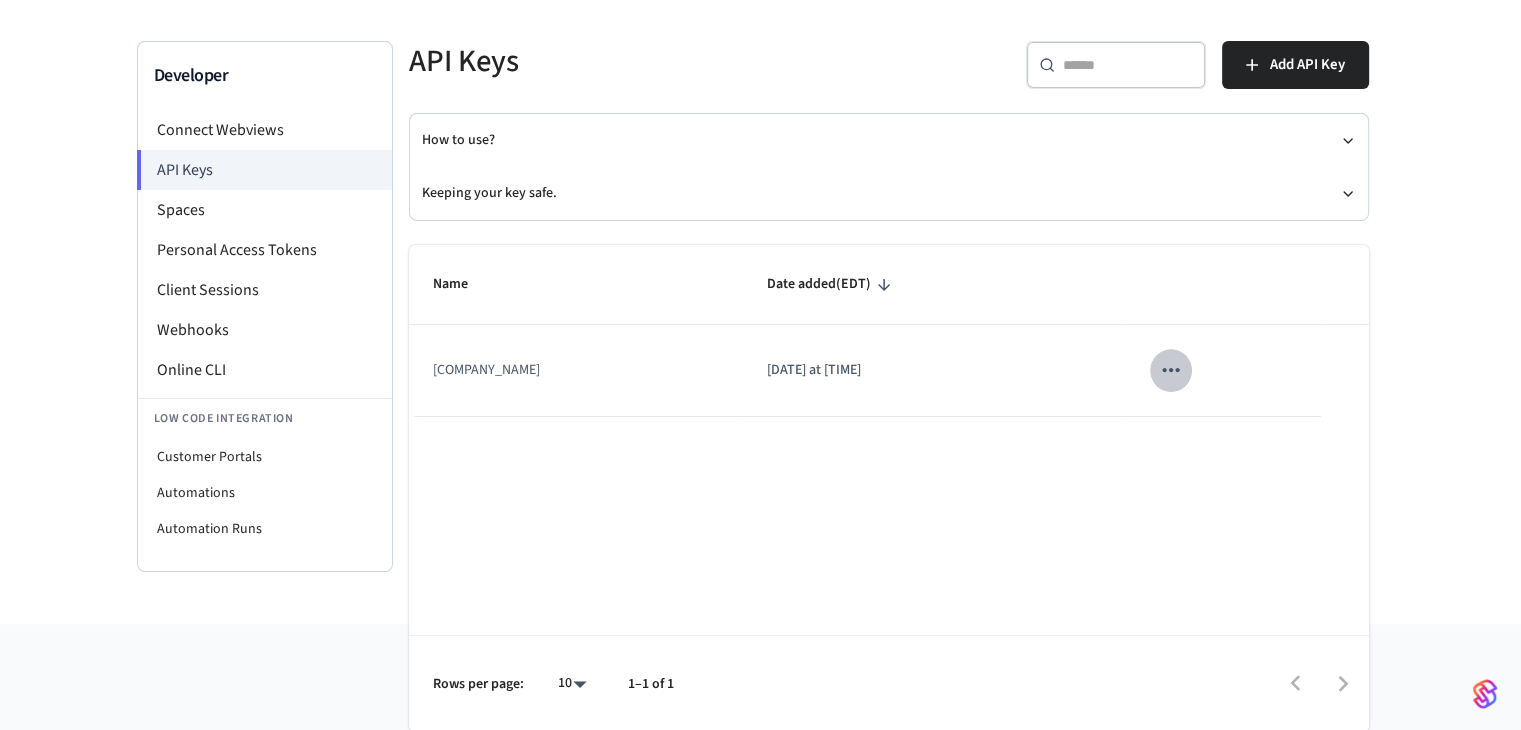 click 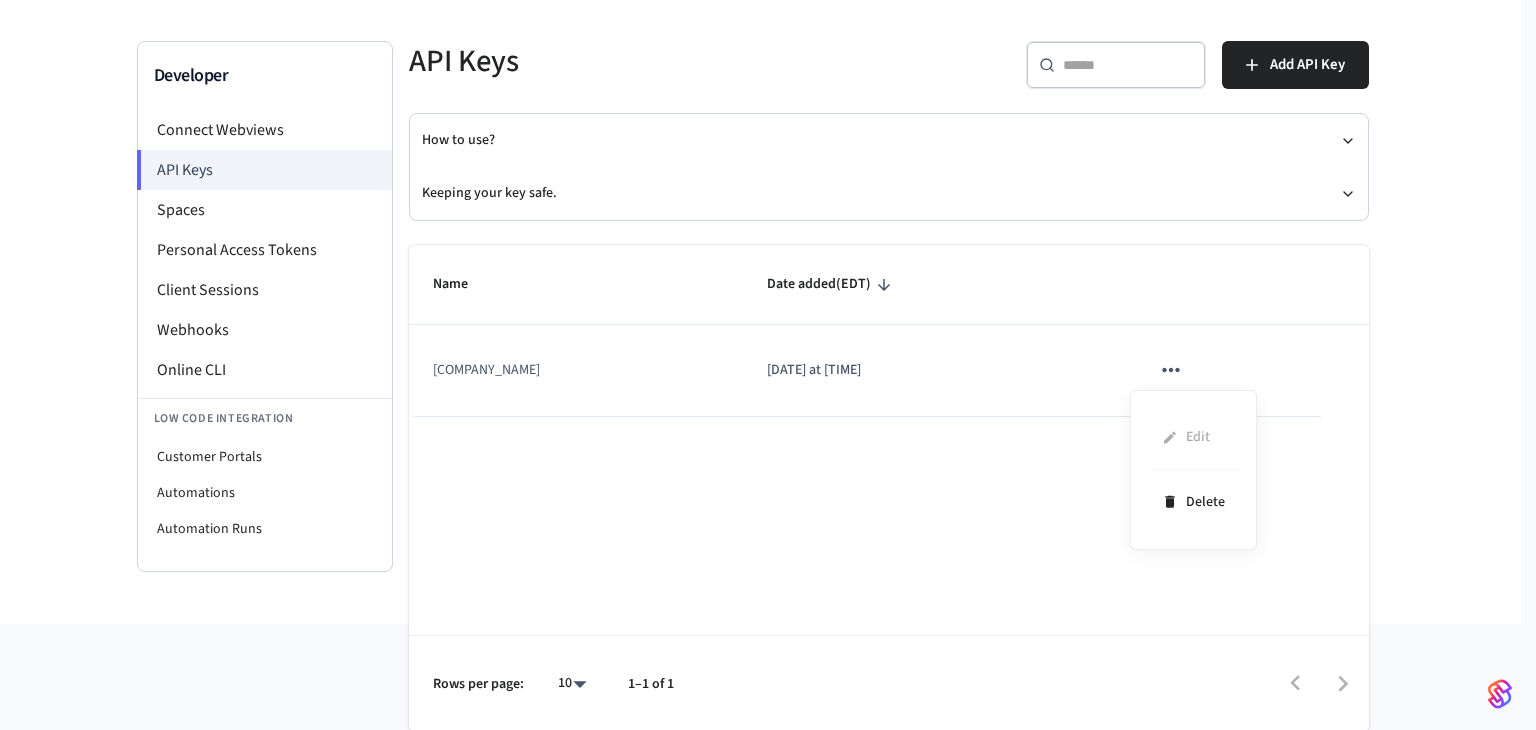 click at bounding box center [768, 365] 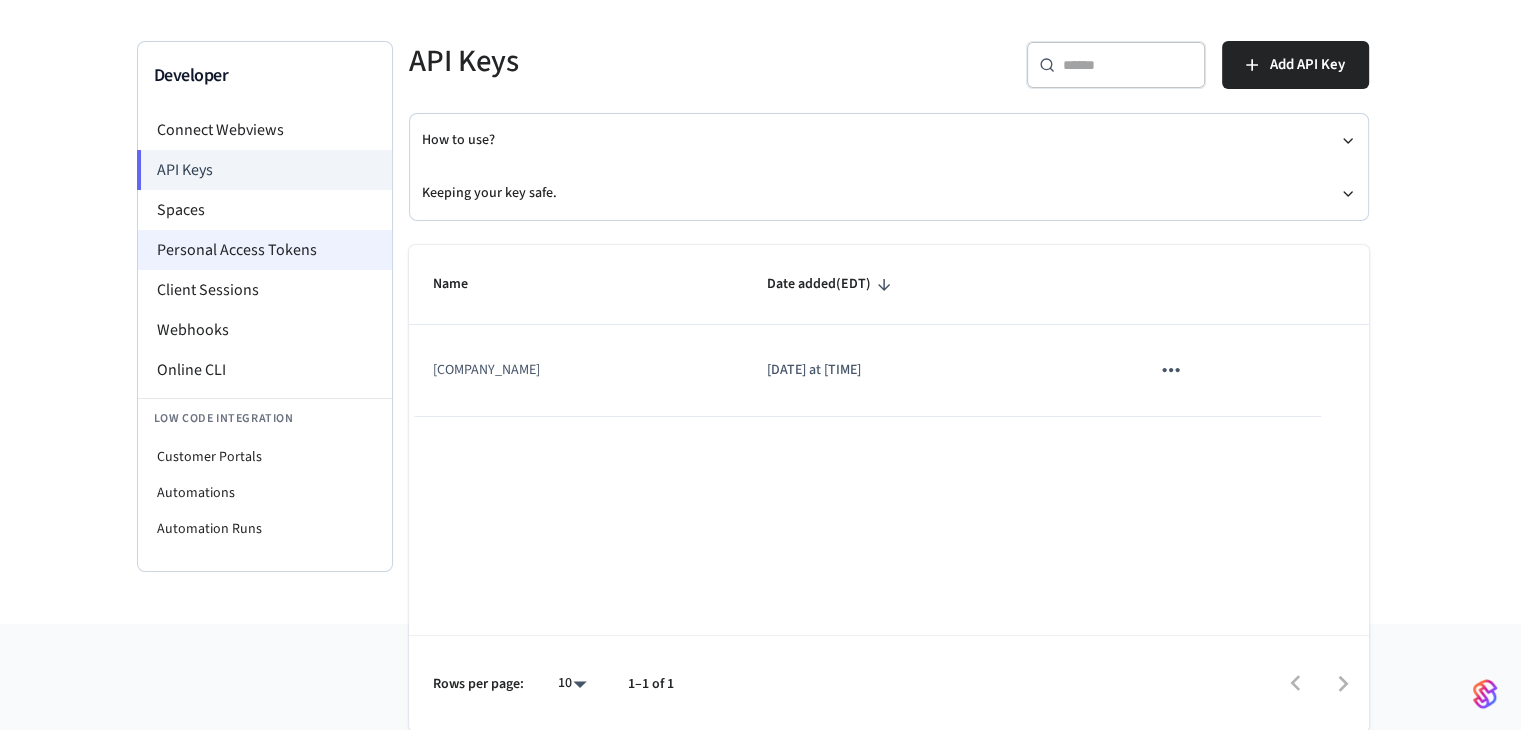 click on "Personal Access Tokens" at bounding box center [265, 250] 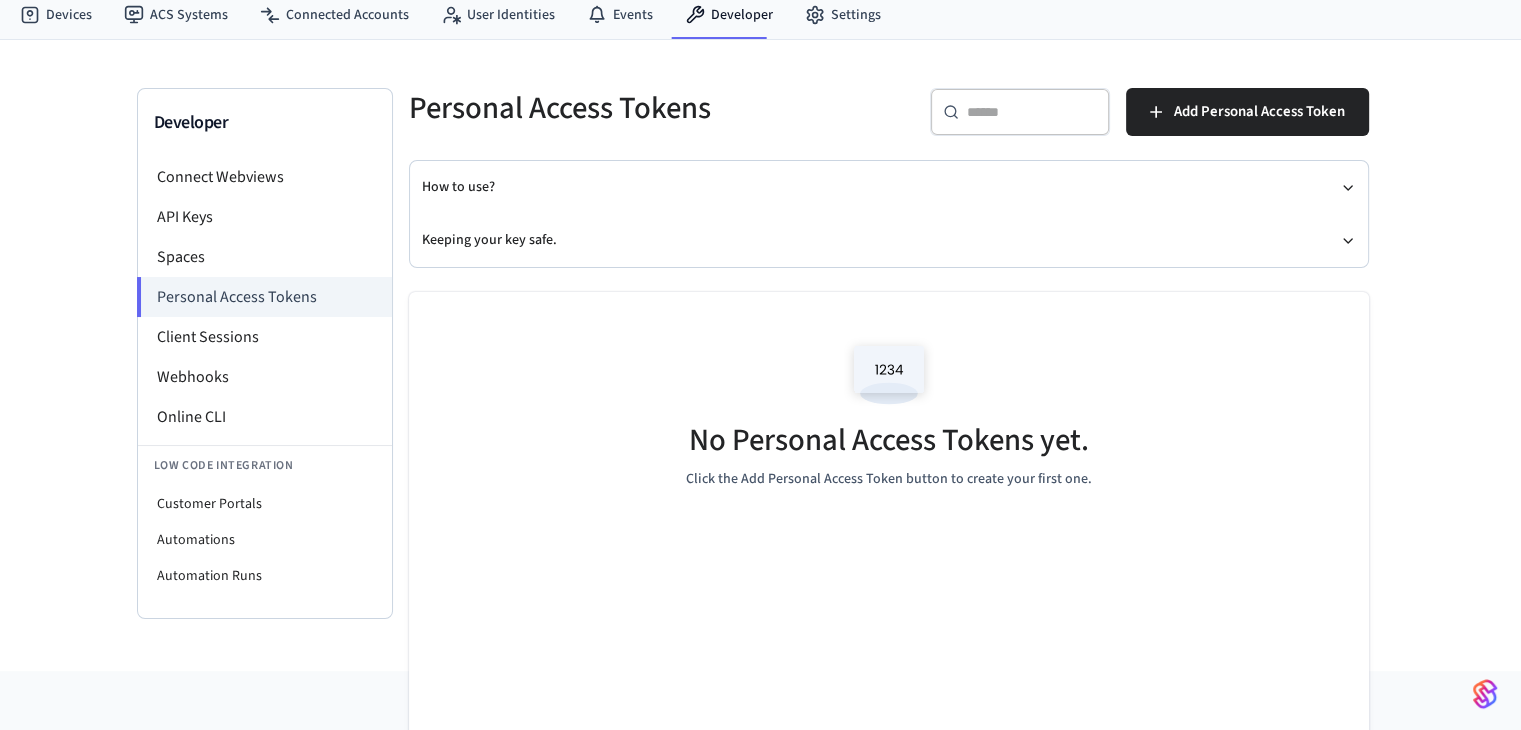 scroll, scrollTop: 100, scrollLeft: 0, axis: vertical 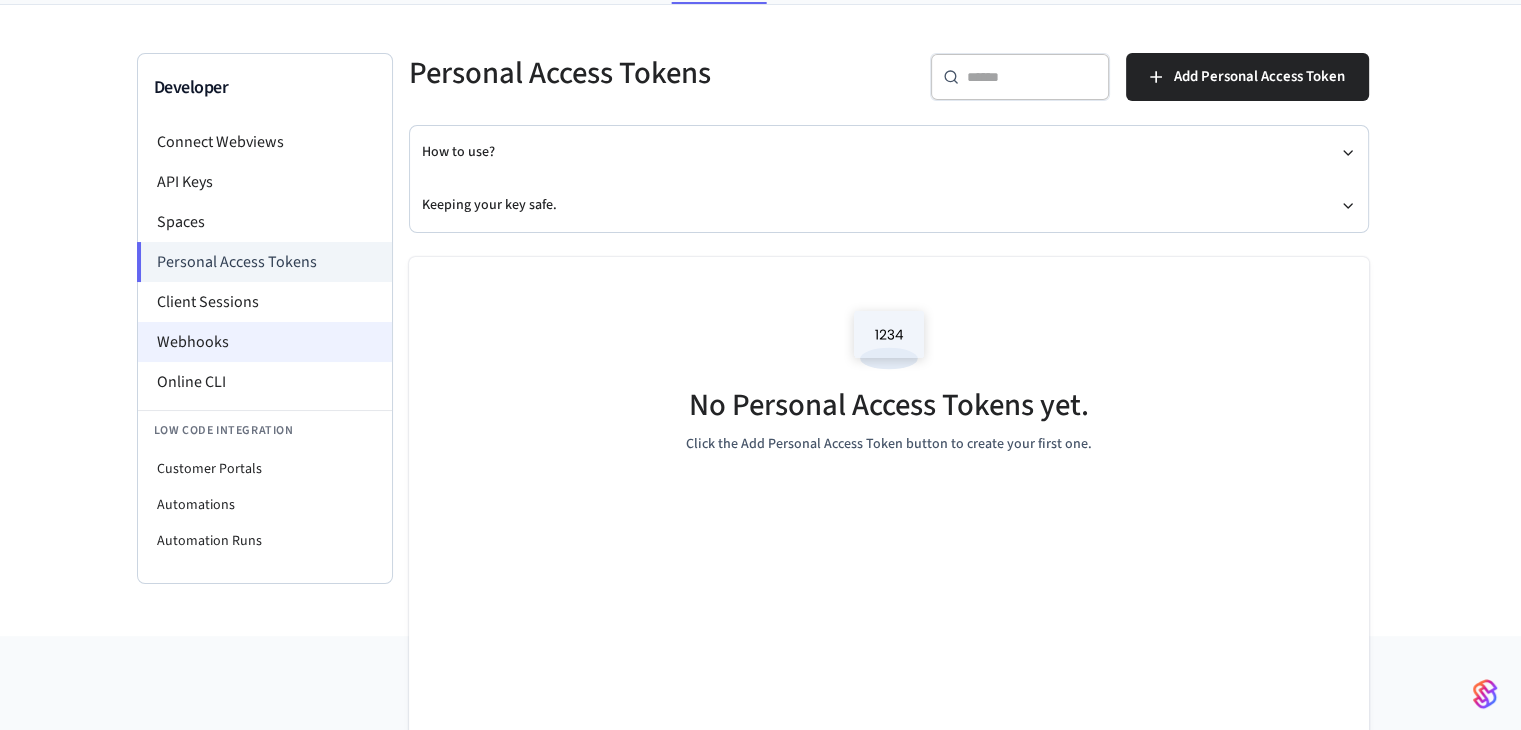click on "Webhooks" at bounding box center (265, 342) 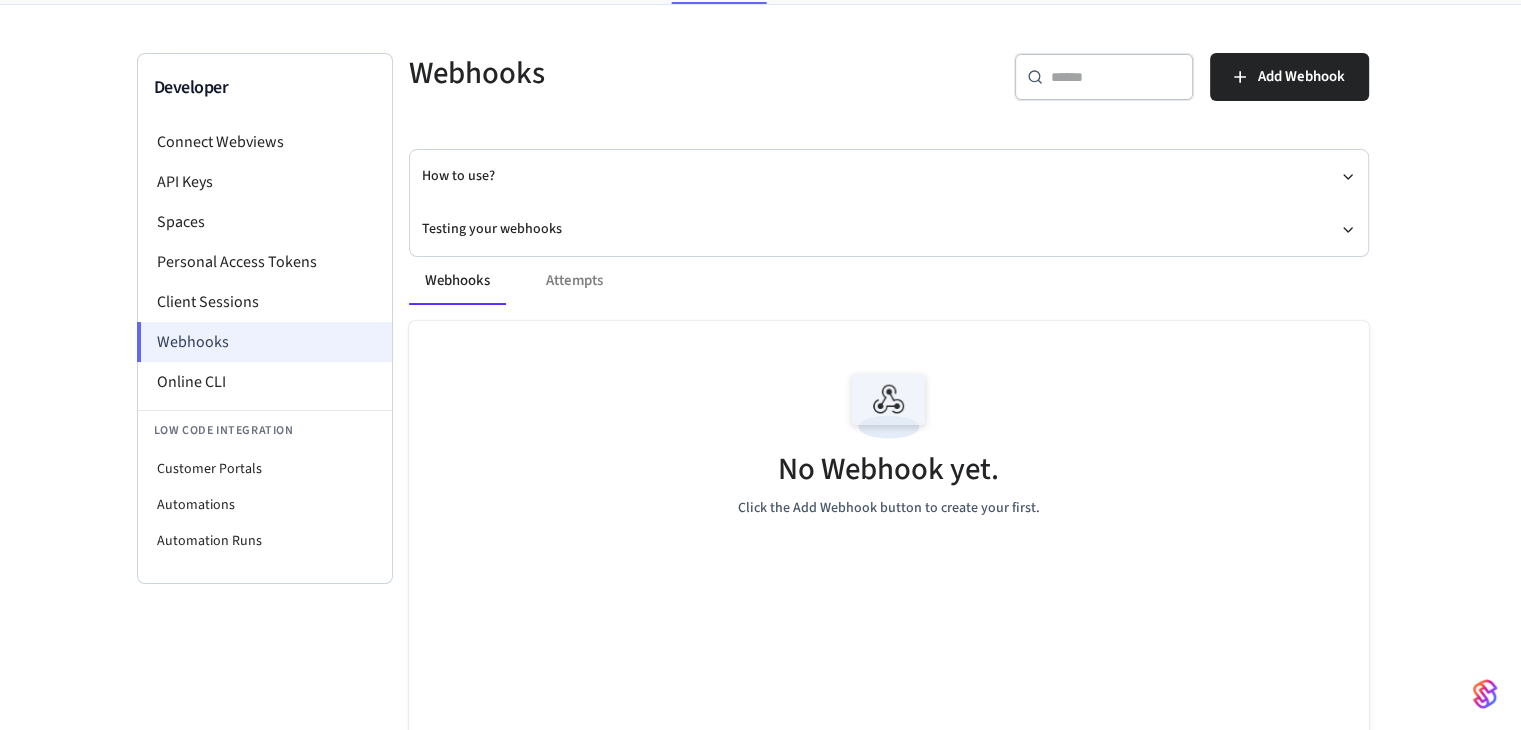 scroll, scrollTop: 0, scrollLeft: 0, axis: both 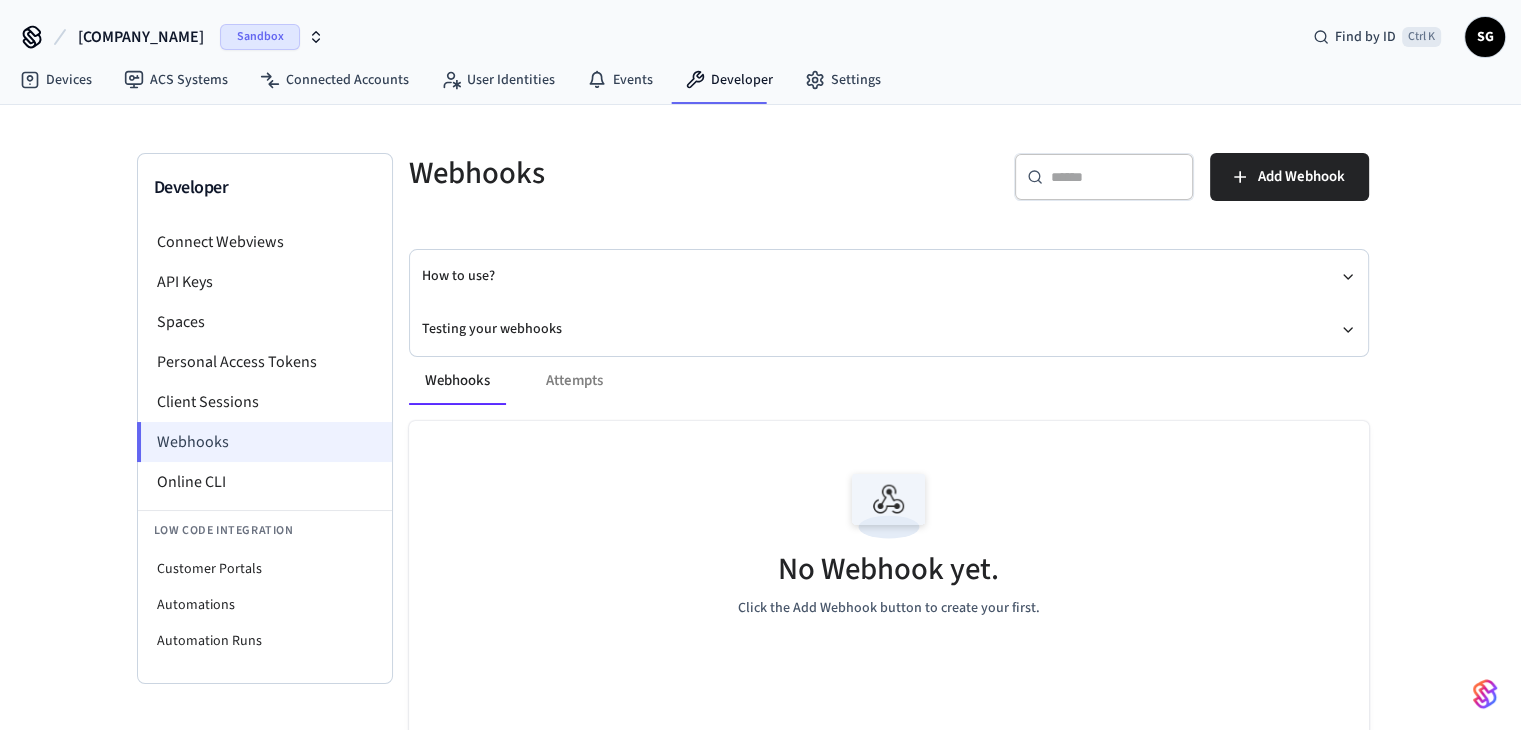 click on "Personal Access Tokens" at bounding box center (265, 362) 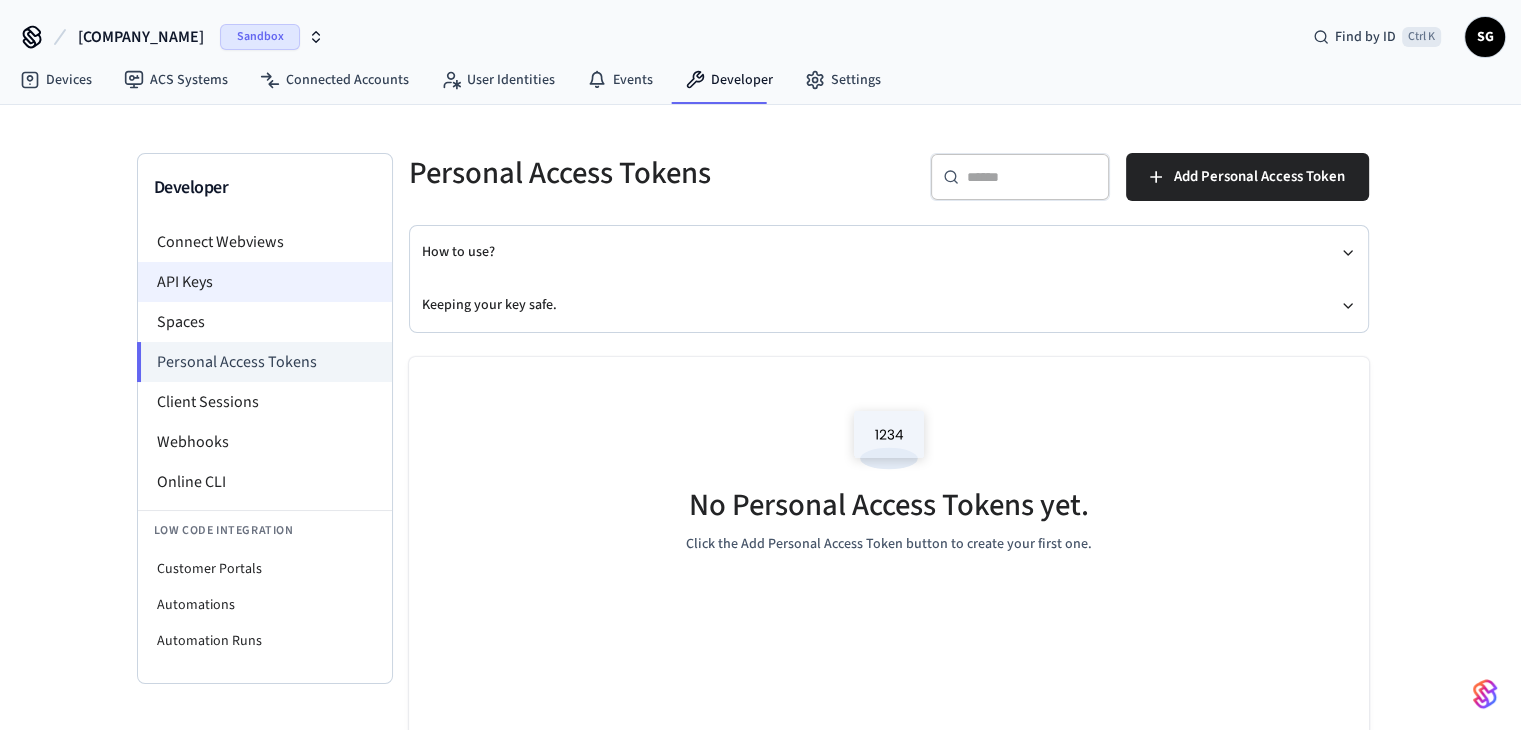 click on "API Keys" at bounding box center [265, 282] 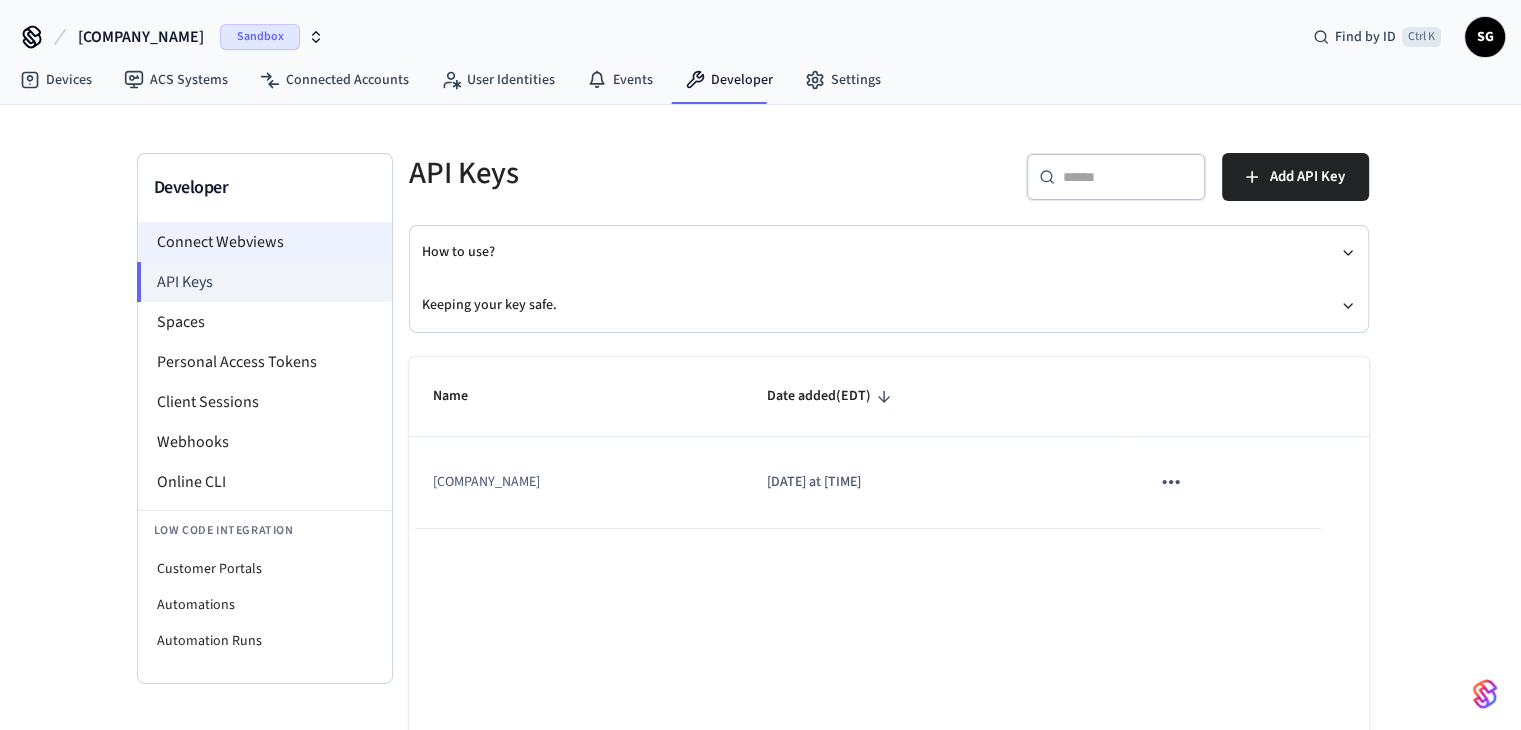 click on "Connect Webviews" at bounding box center [265, 242] 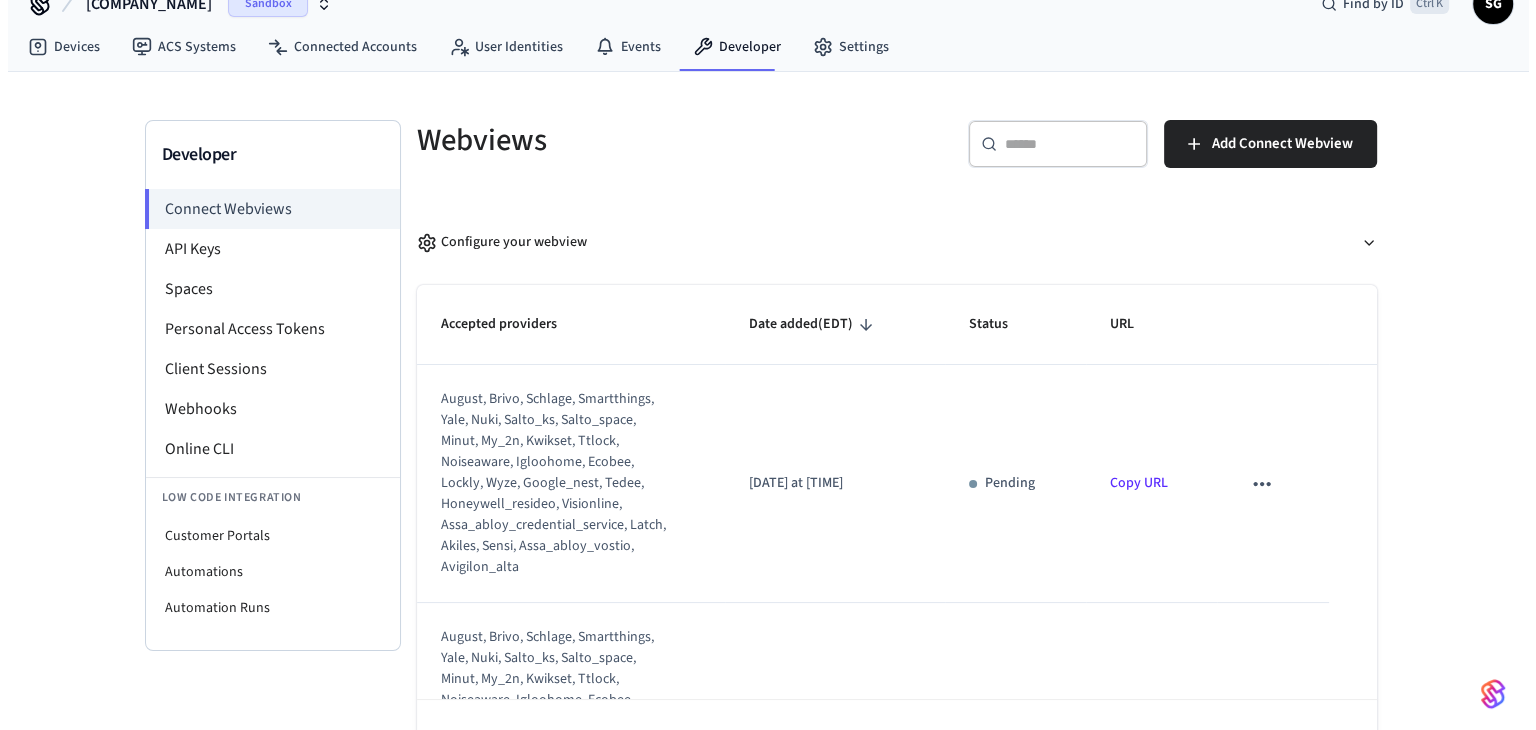 scroll, scrollTop: 0, scrollLeft: 0, axis: both 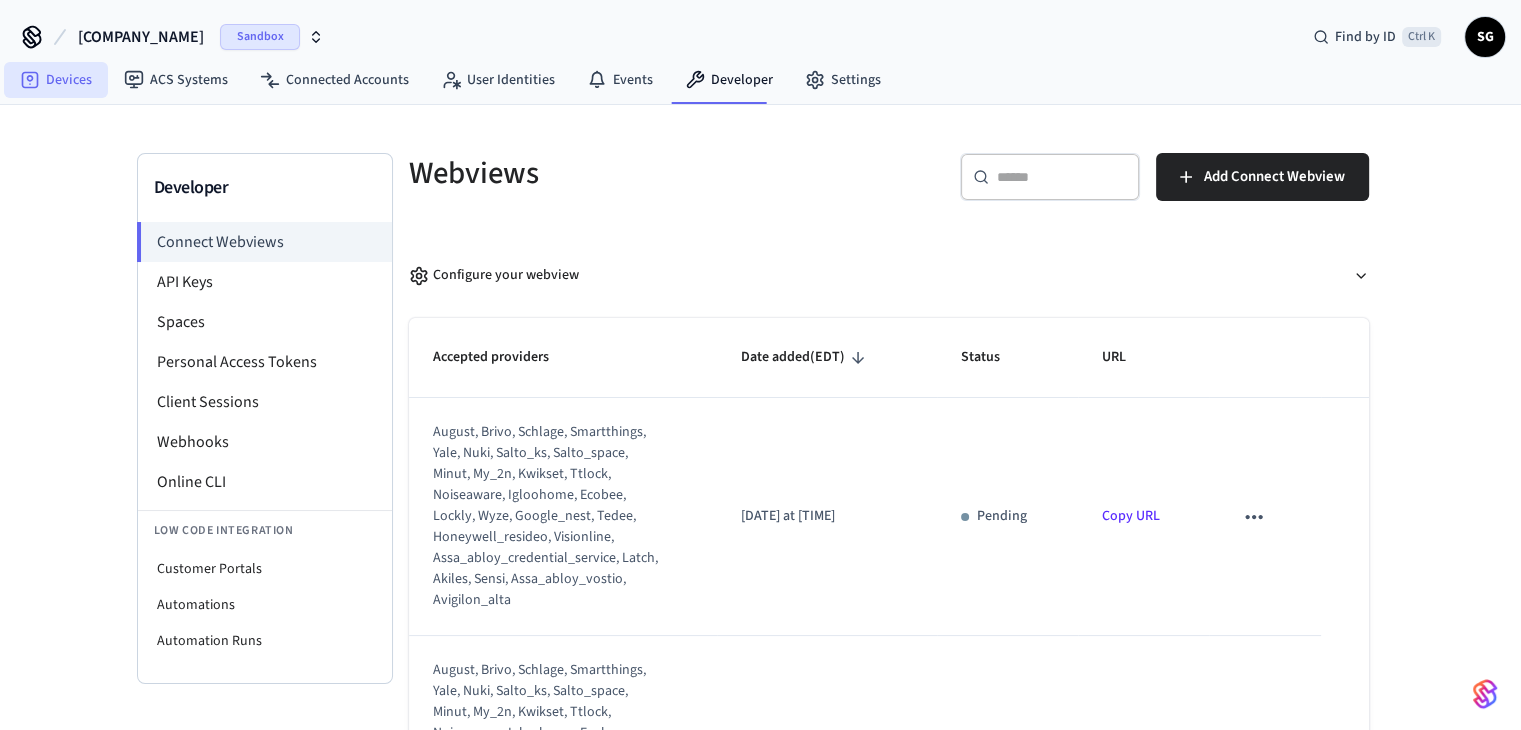 click on "Devices" at bounding box center [56, 80] 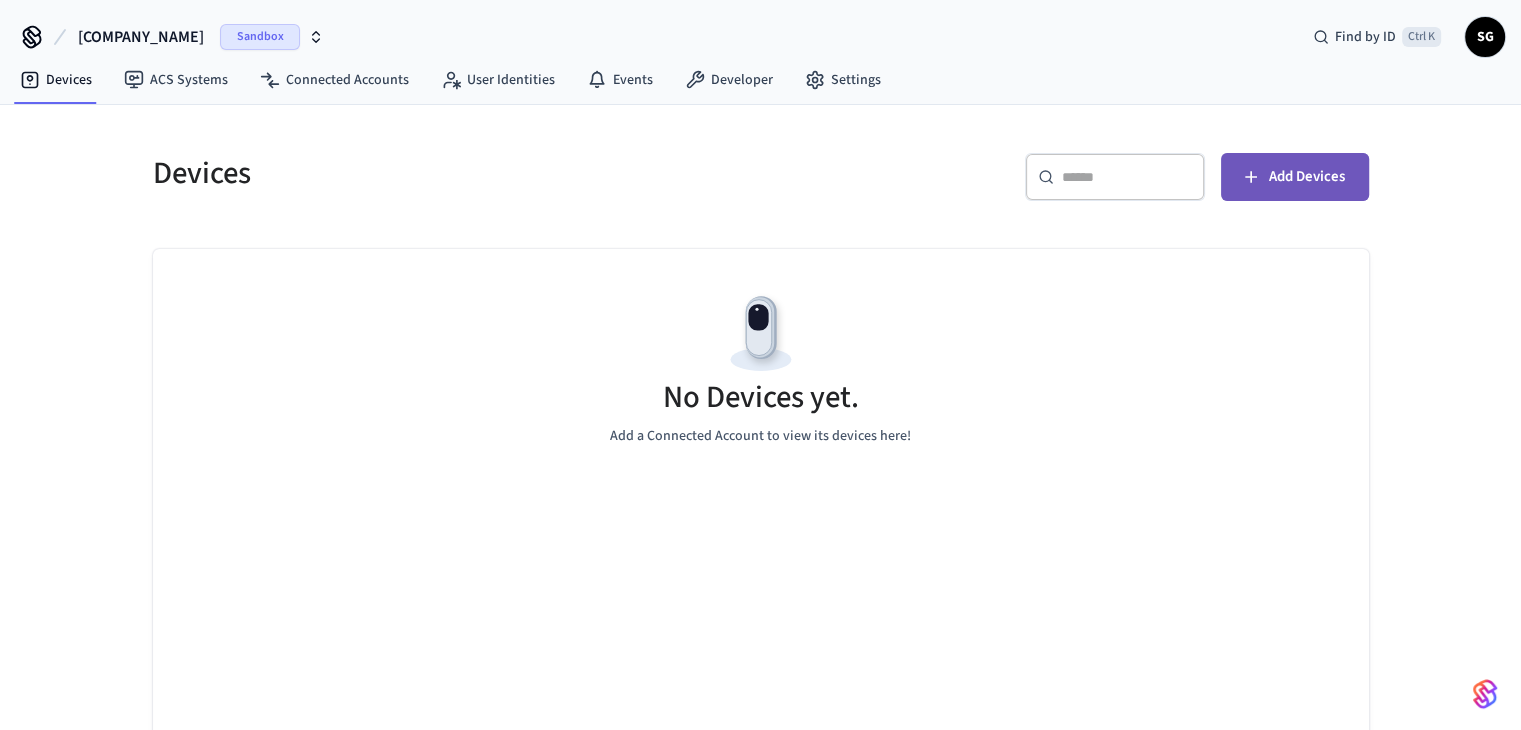 click on "Add Devices" at bounding box center [1307, 177] 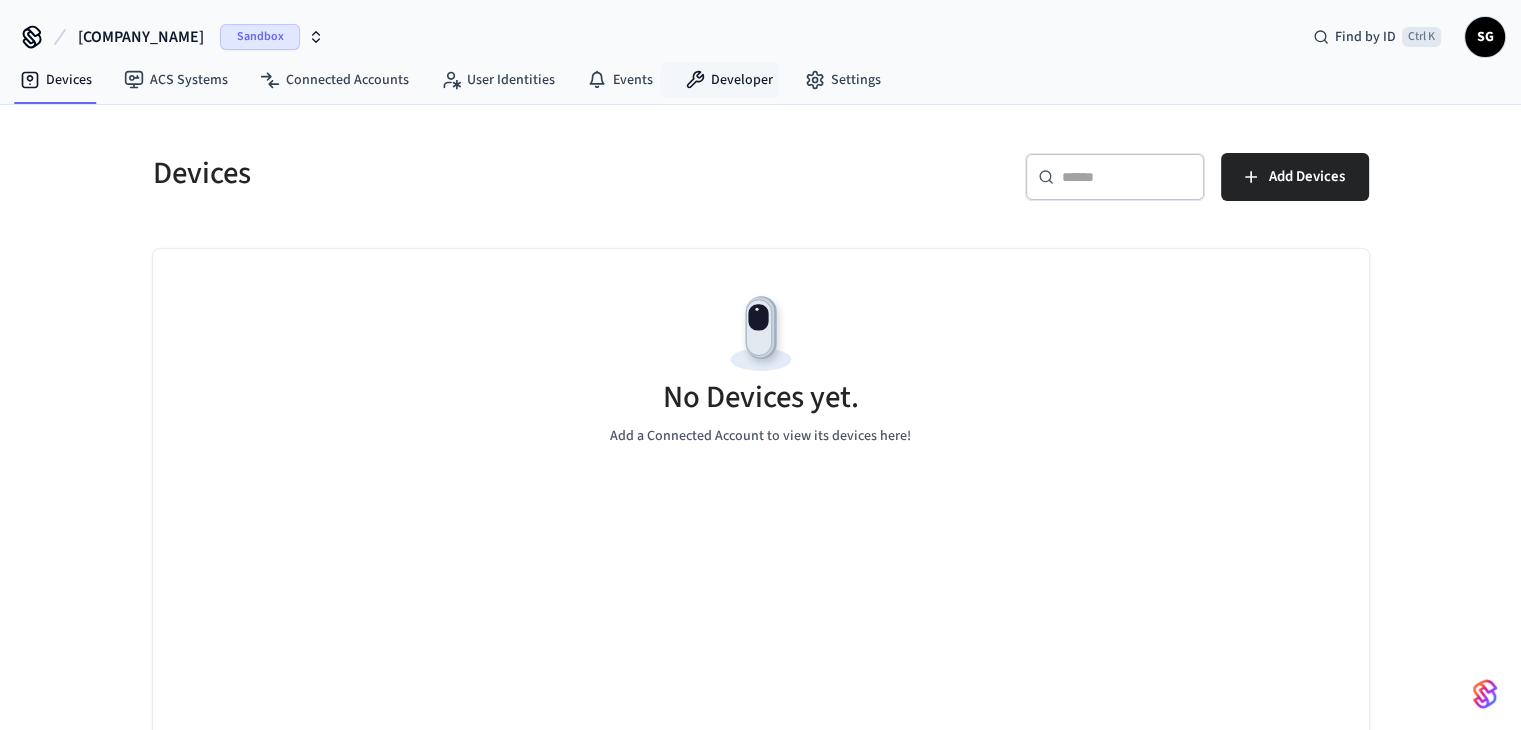 click on "Devices ACS Systems Connected Accounts User Identities Events Developer Settings" at bounding box center [450, 81] 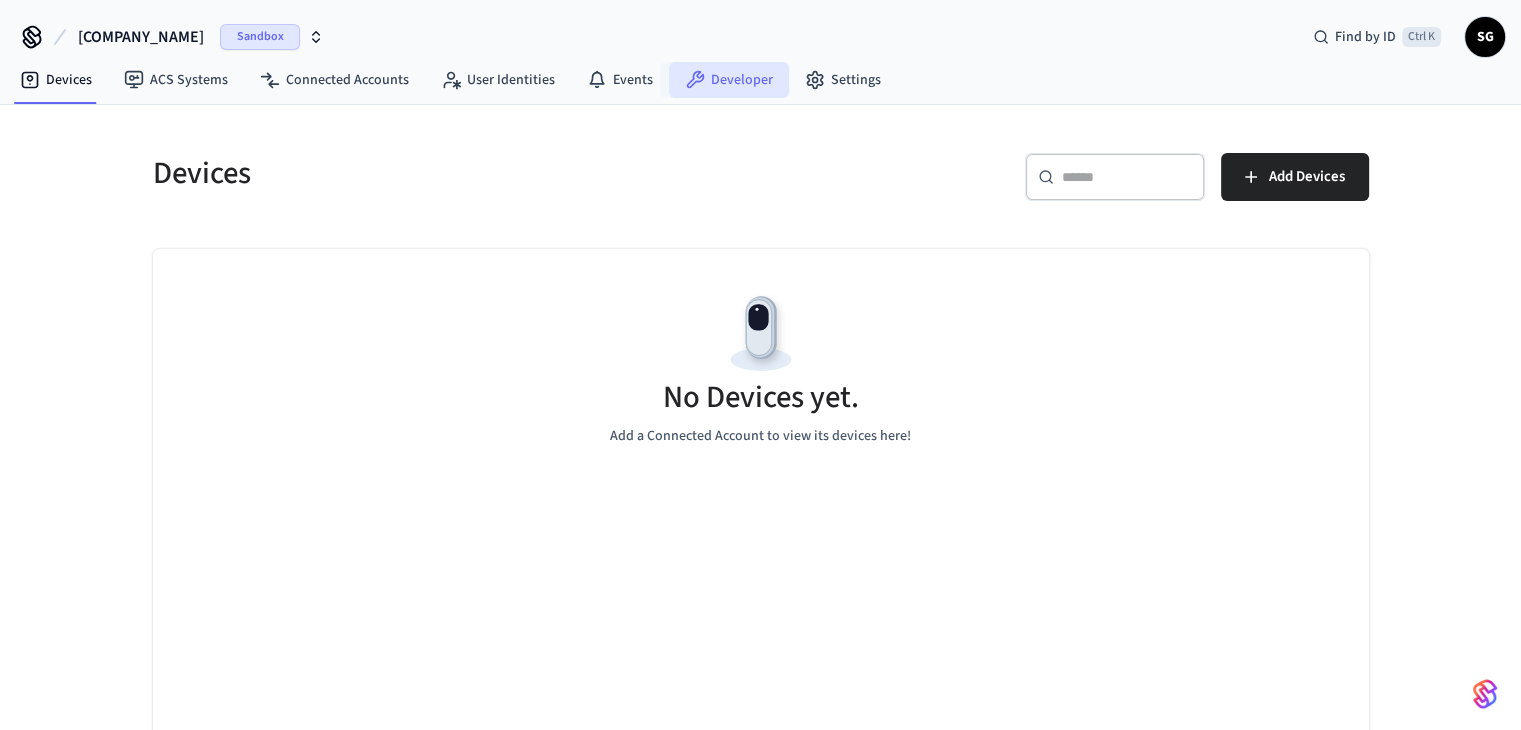 click on "Developer" at bounding box center [729, 80] 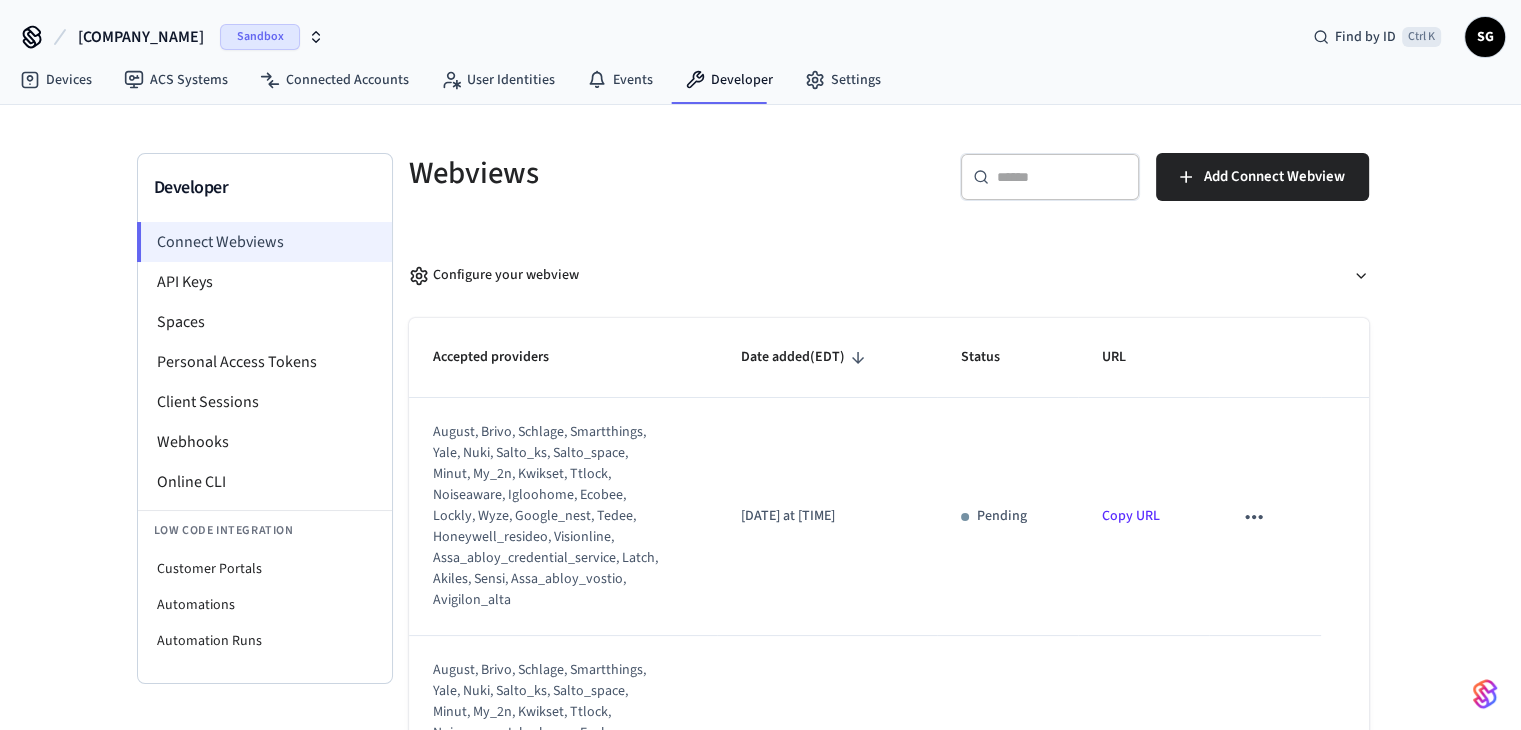 click on "Connect Webviews" at bounding box center (264, 242) 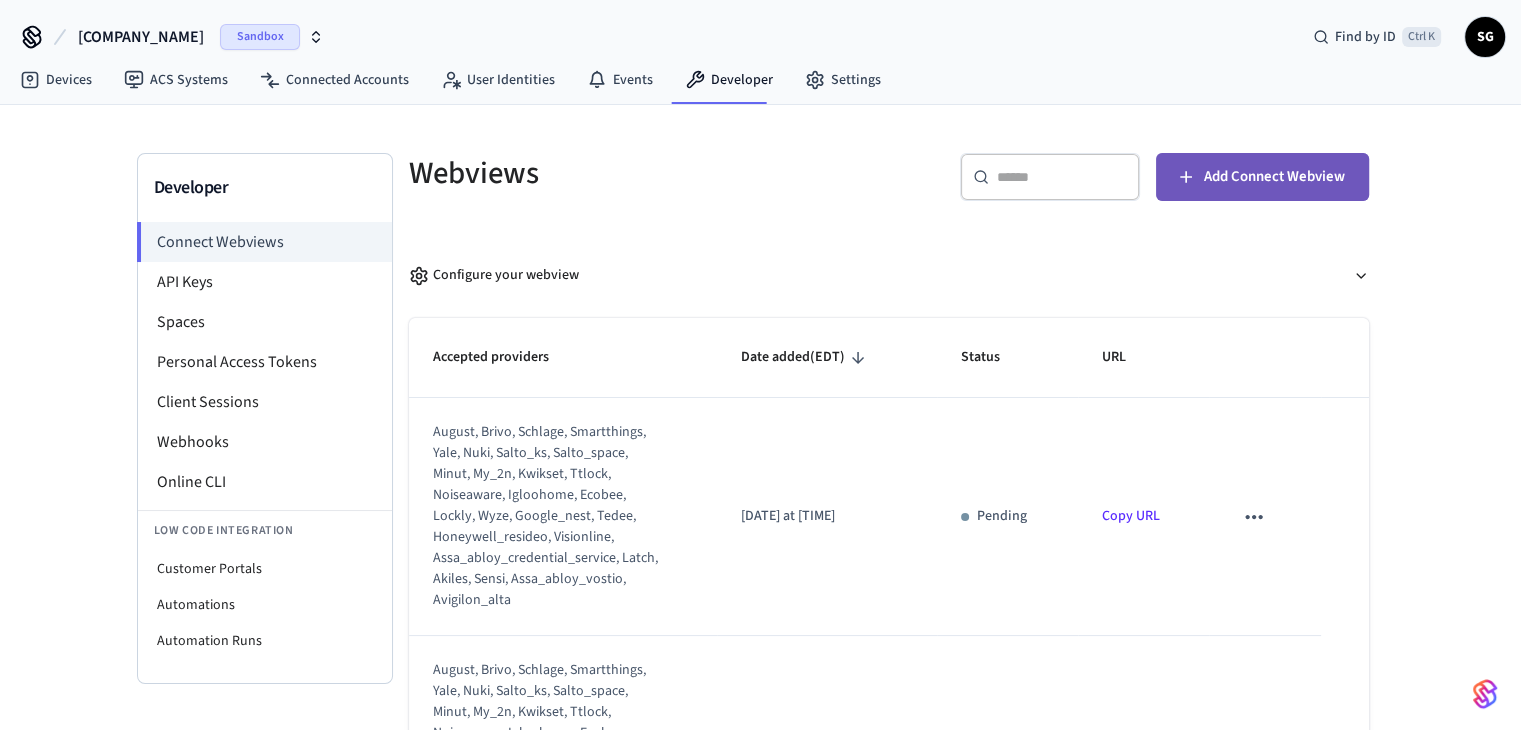 click on "Add Connect Webview" at bounding box center [1274, 177] 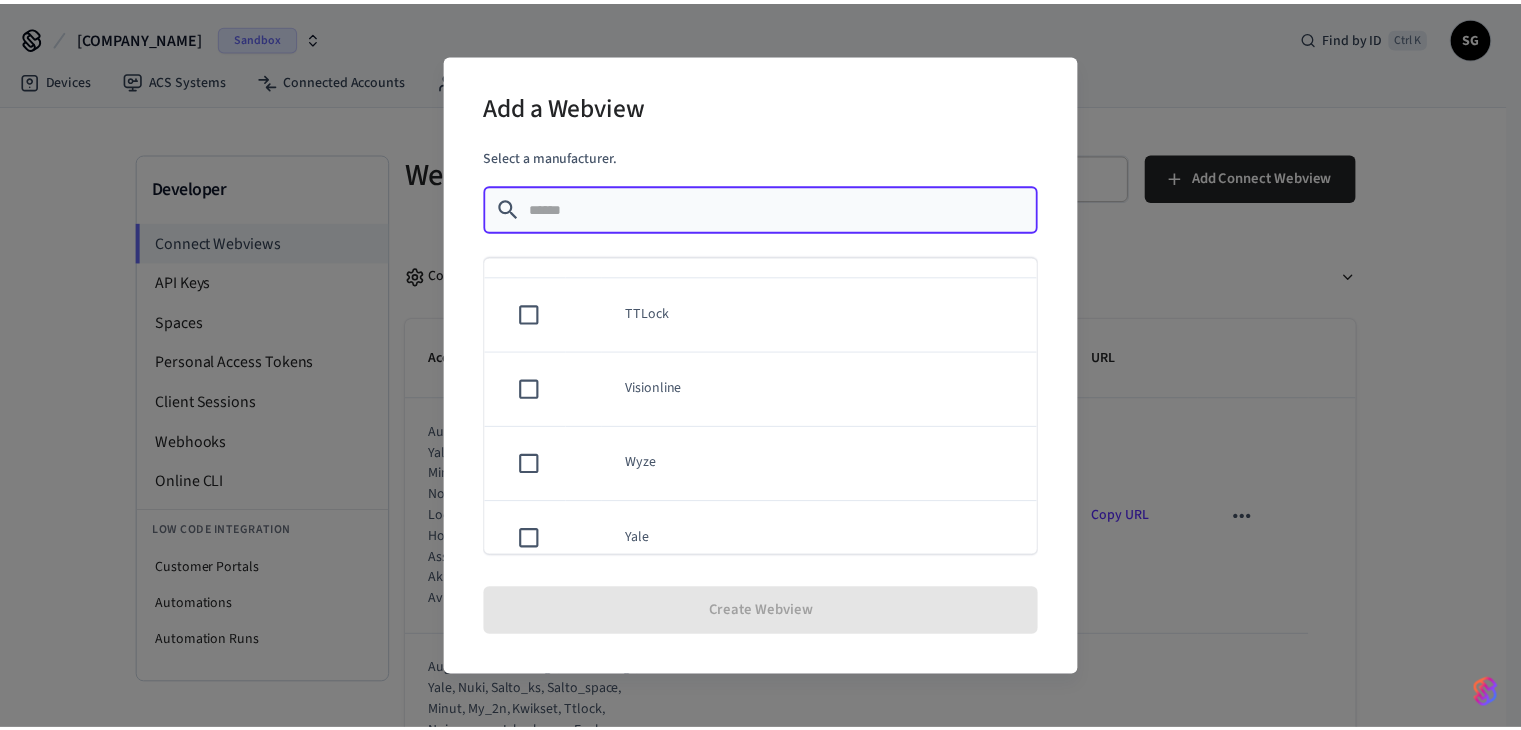 scroll, scrollTop: 1739, scrollLeft: 0, axis: vertical 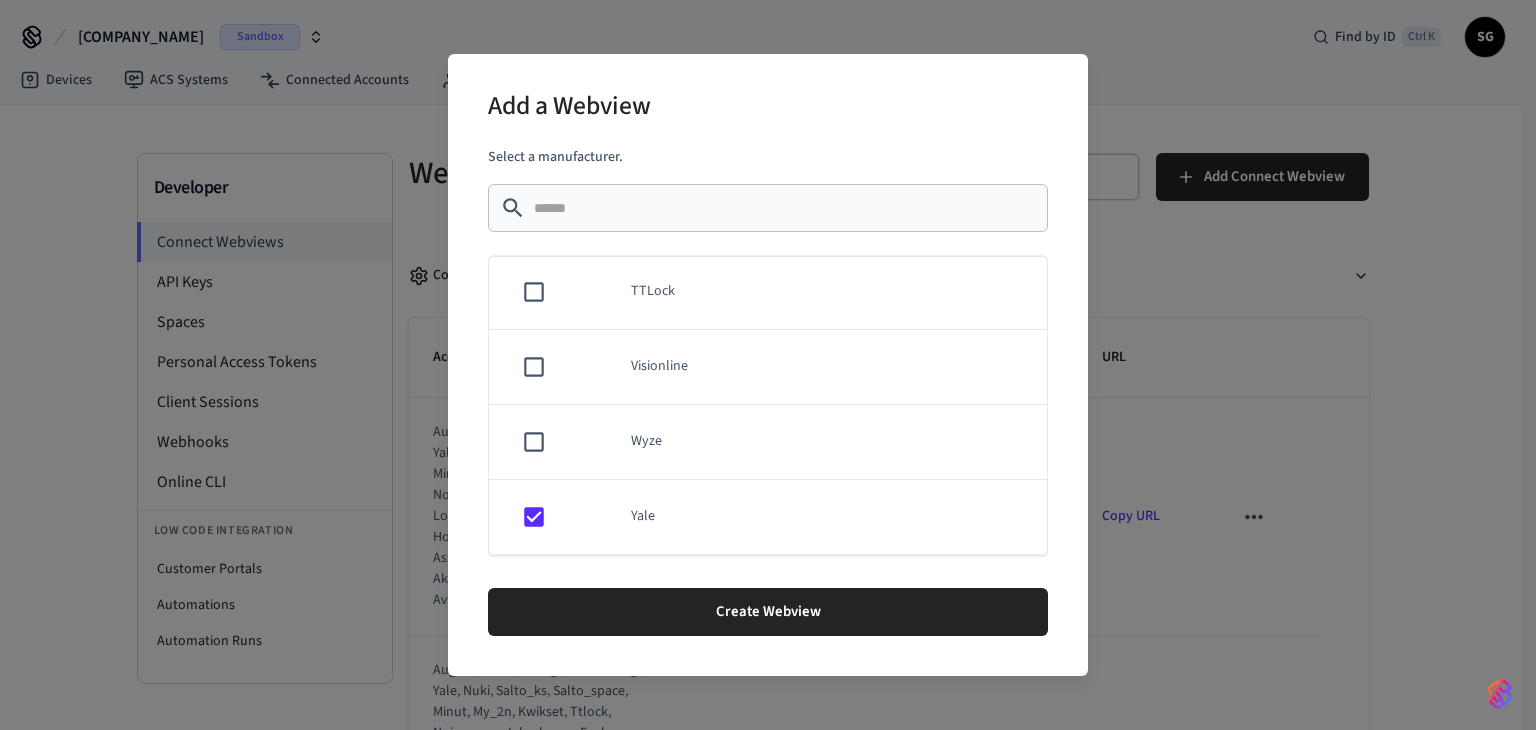 click on "Create Webview" at bounding box center [768, 612] 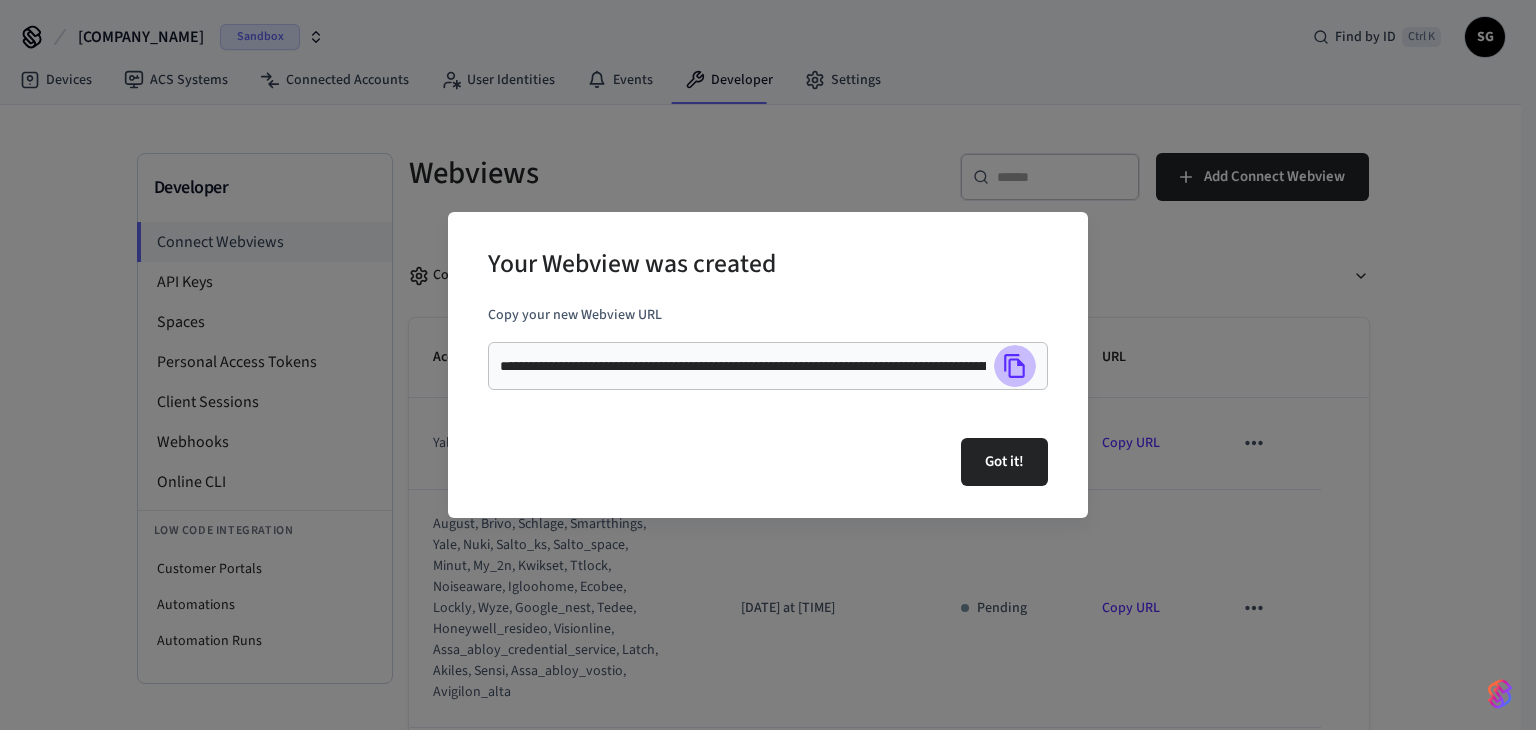 click 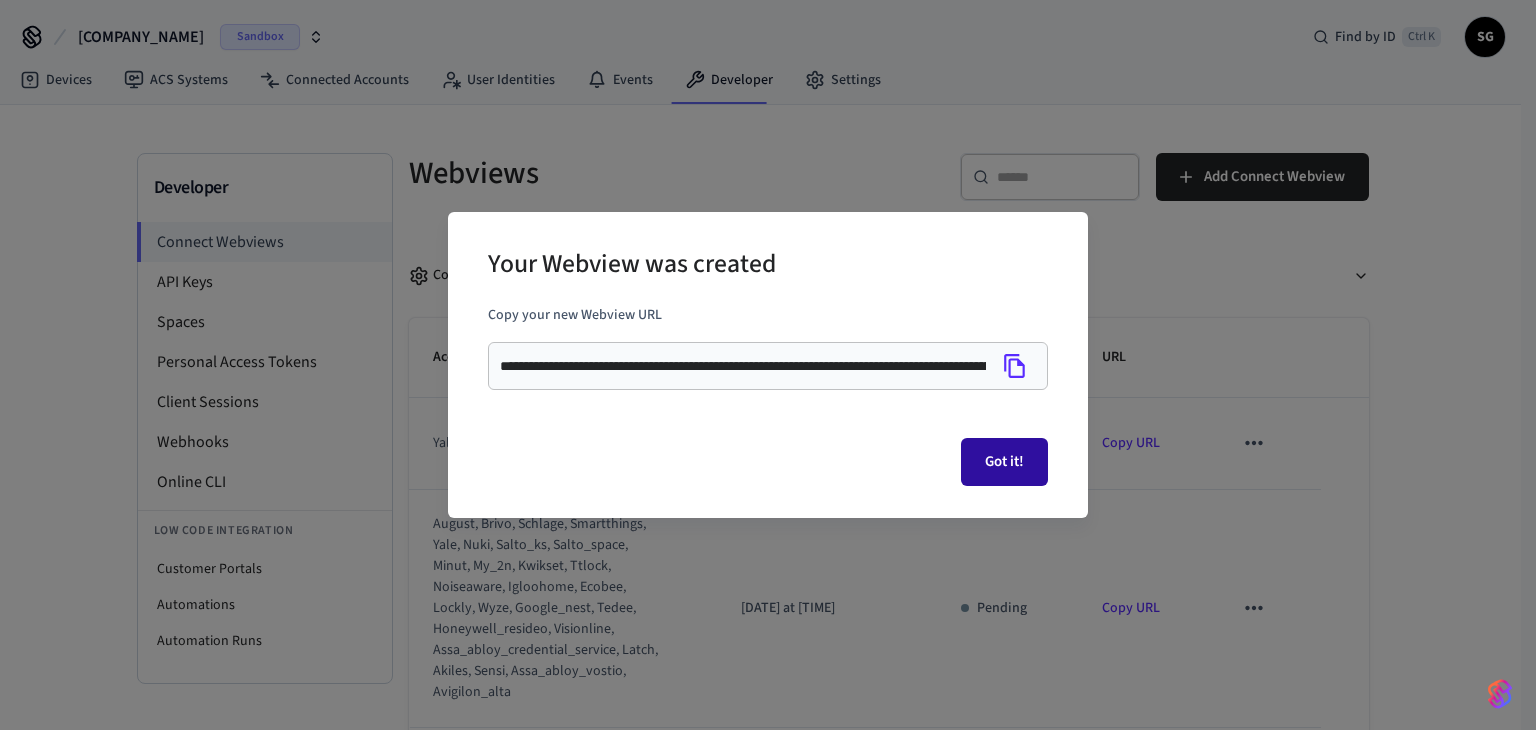 click on "Got it!" at bounding box center [1004, 462] 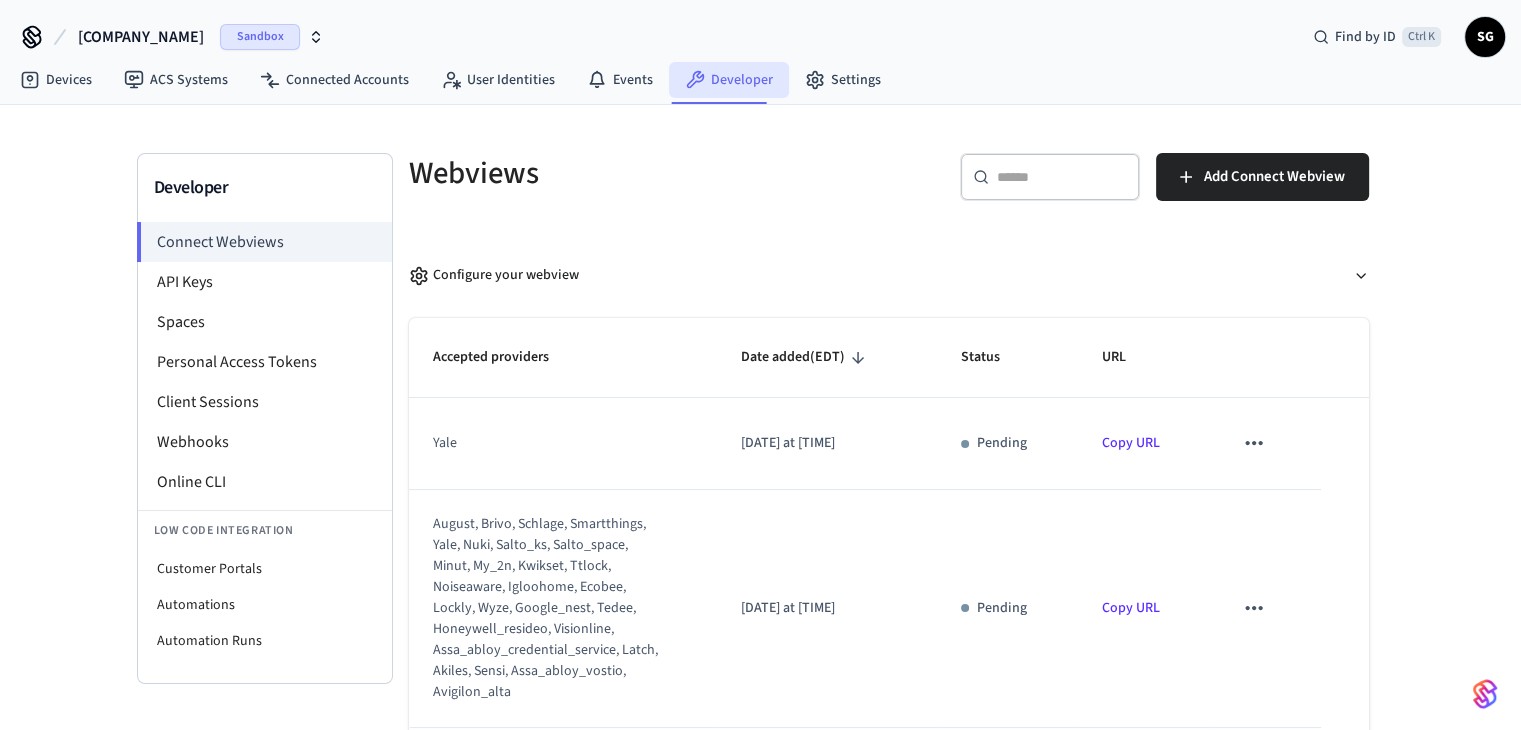 type 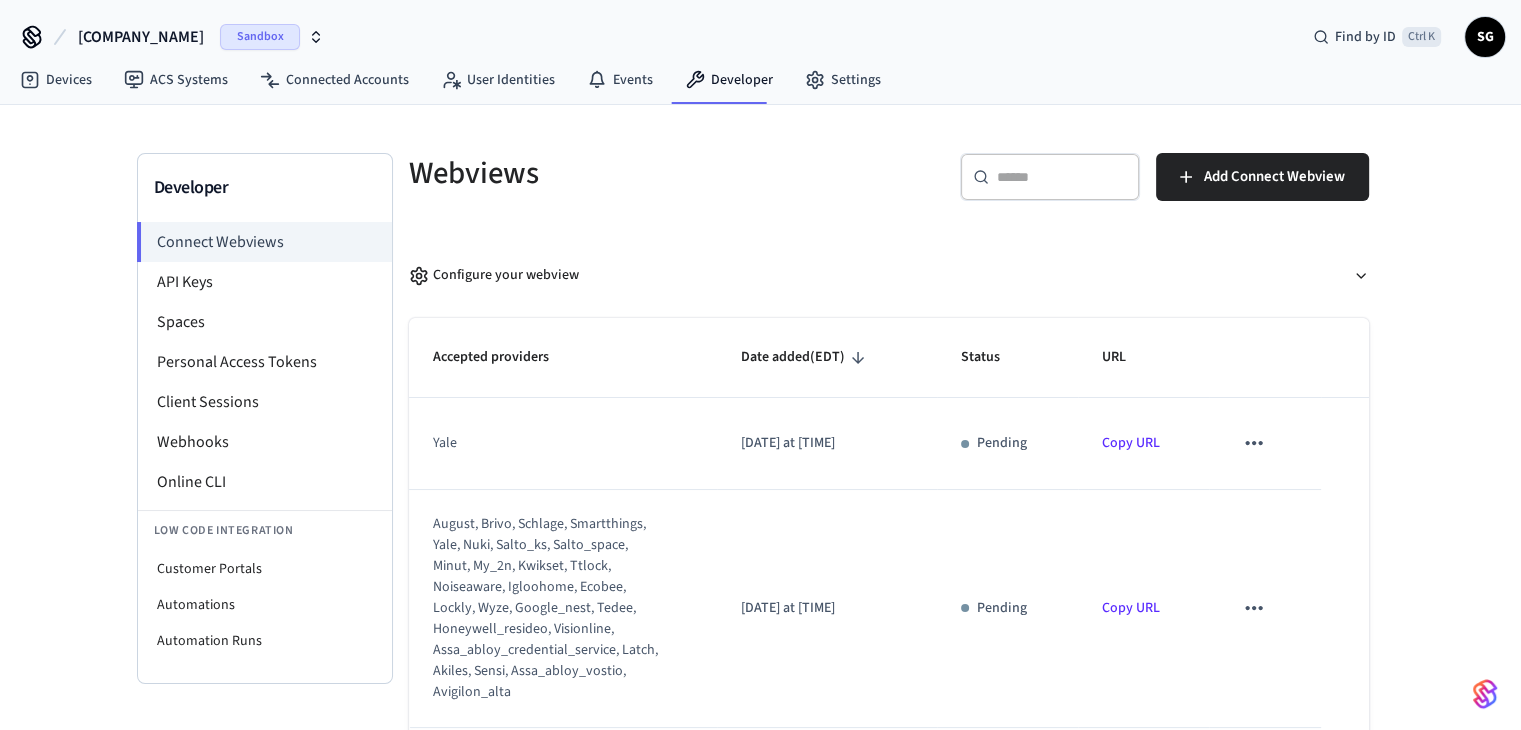 click 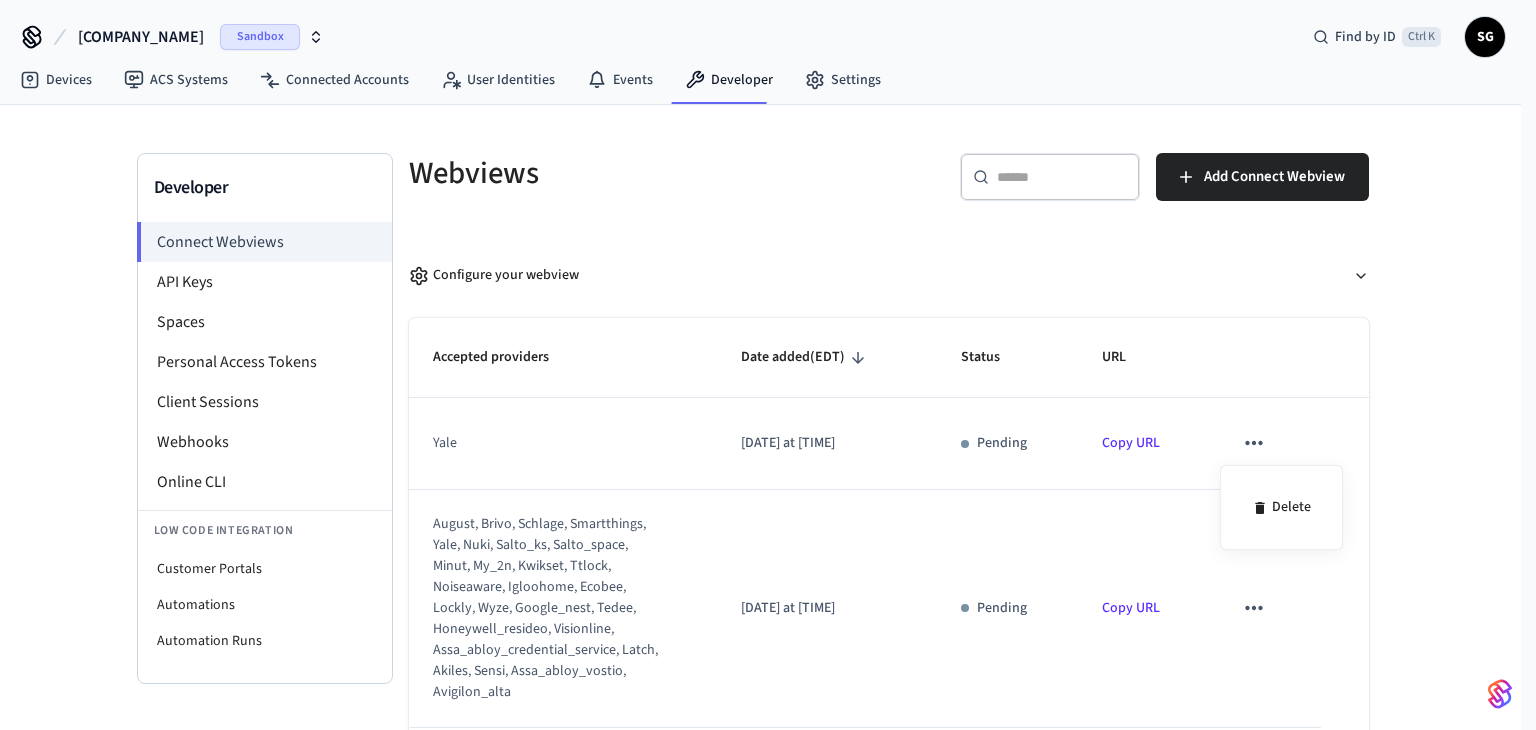 click at bounding box center [768, 365] 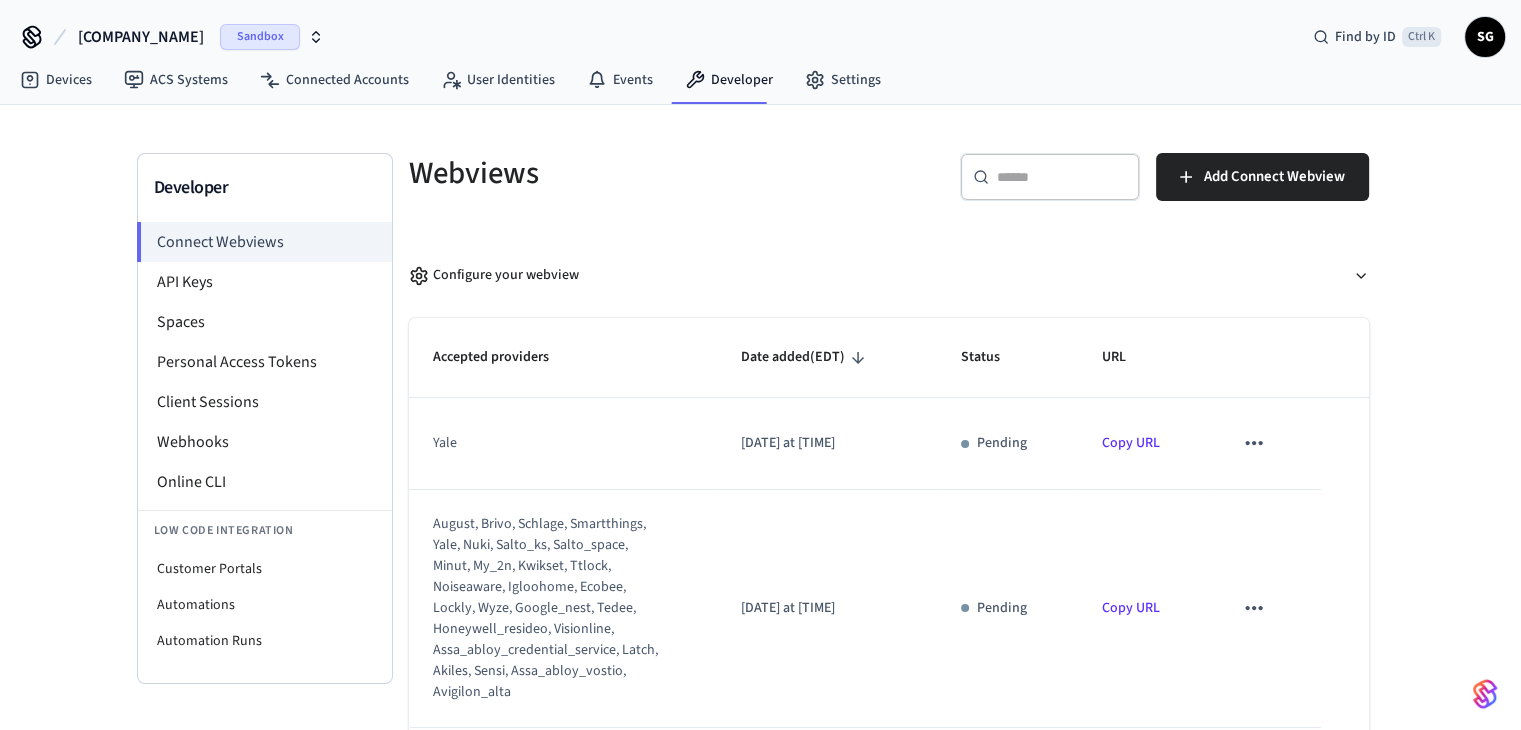 type 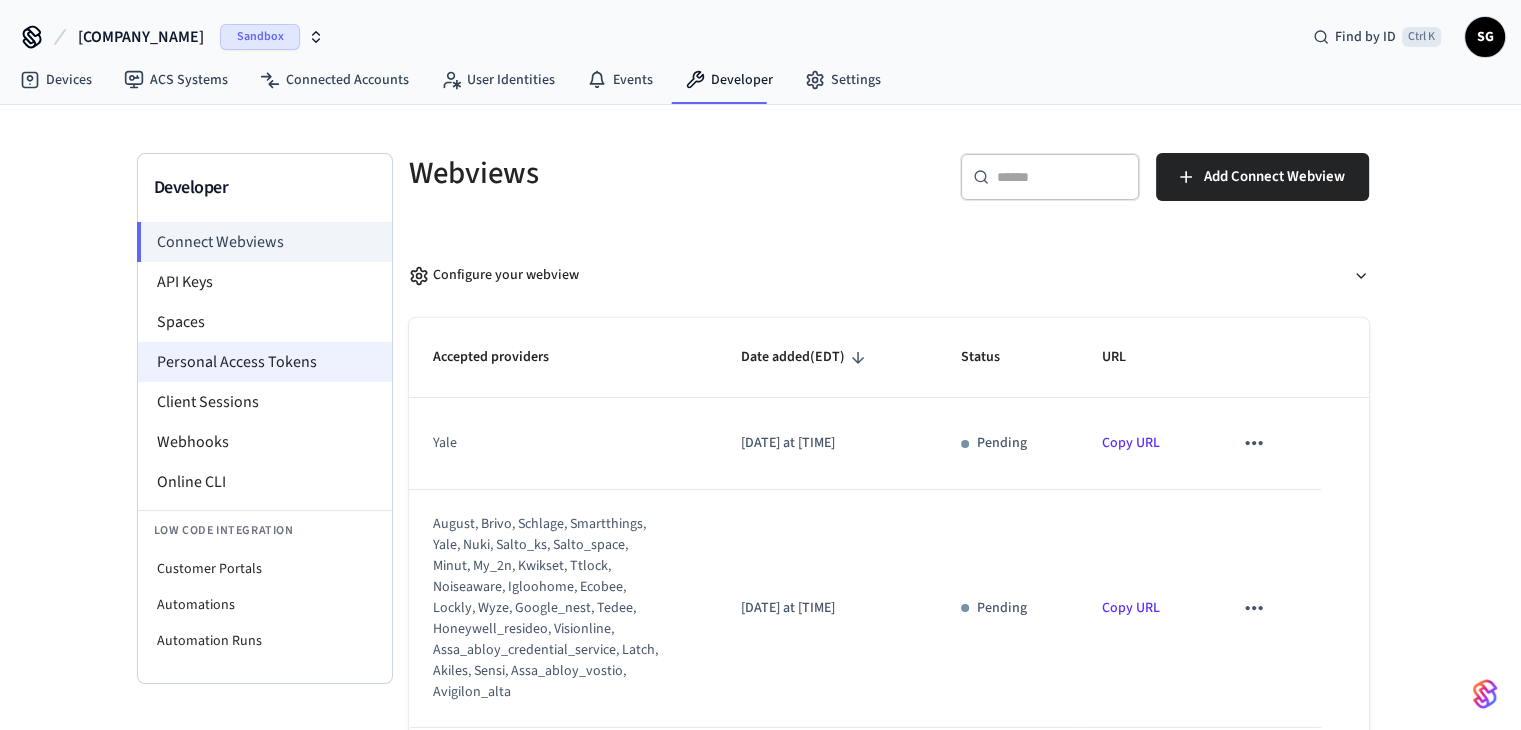 click on "Personal Access Tokens" at bounding box center (265, 362) 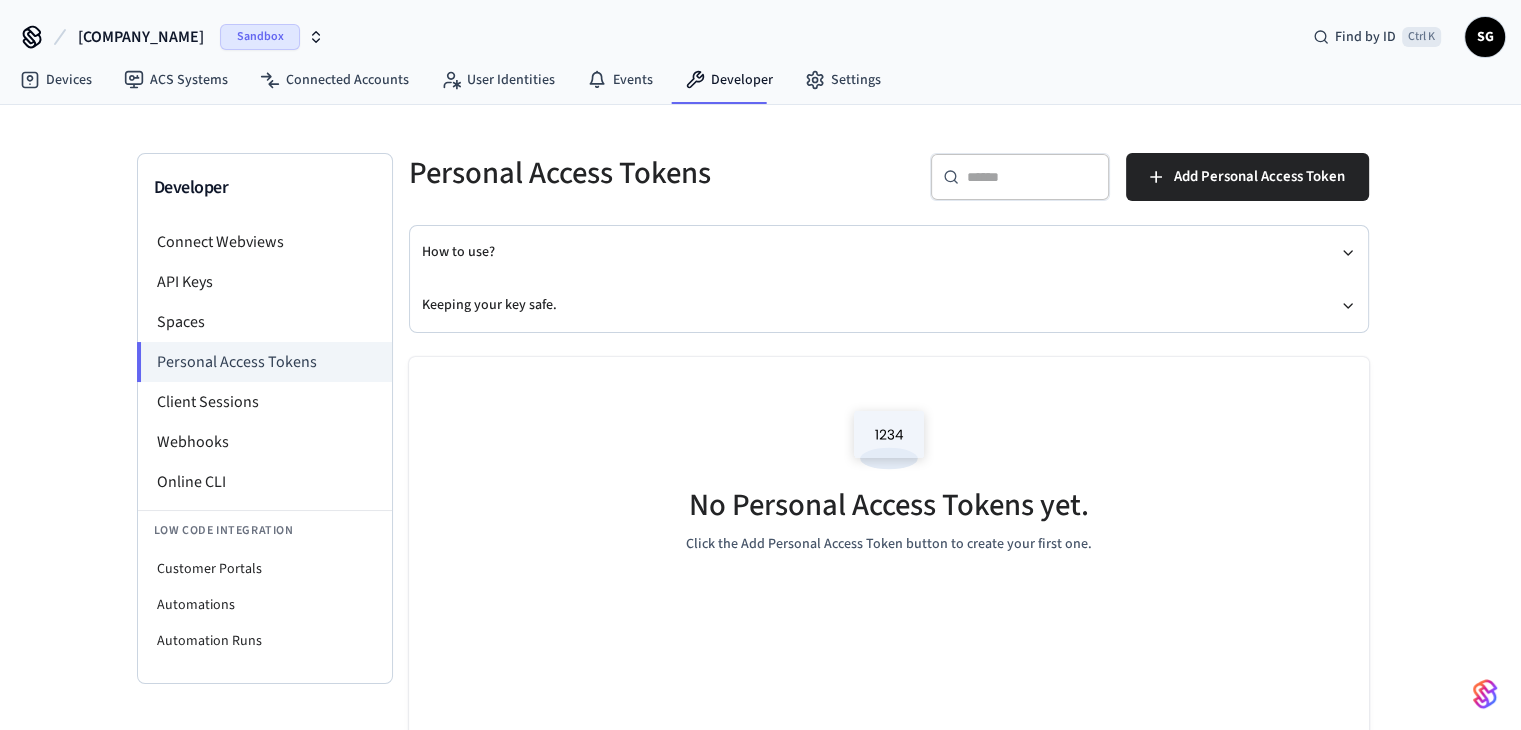 click on "Add Personal Access Token Name ********* Name Cancel Create  Personal Access Token" at bounding box center [1123, 173] 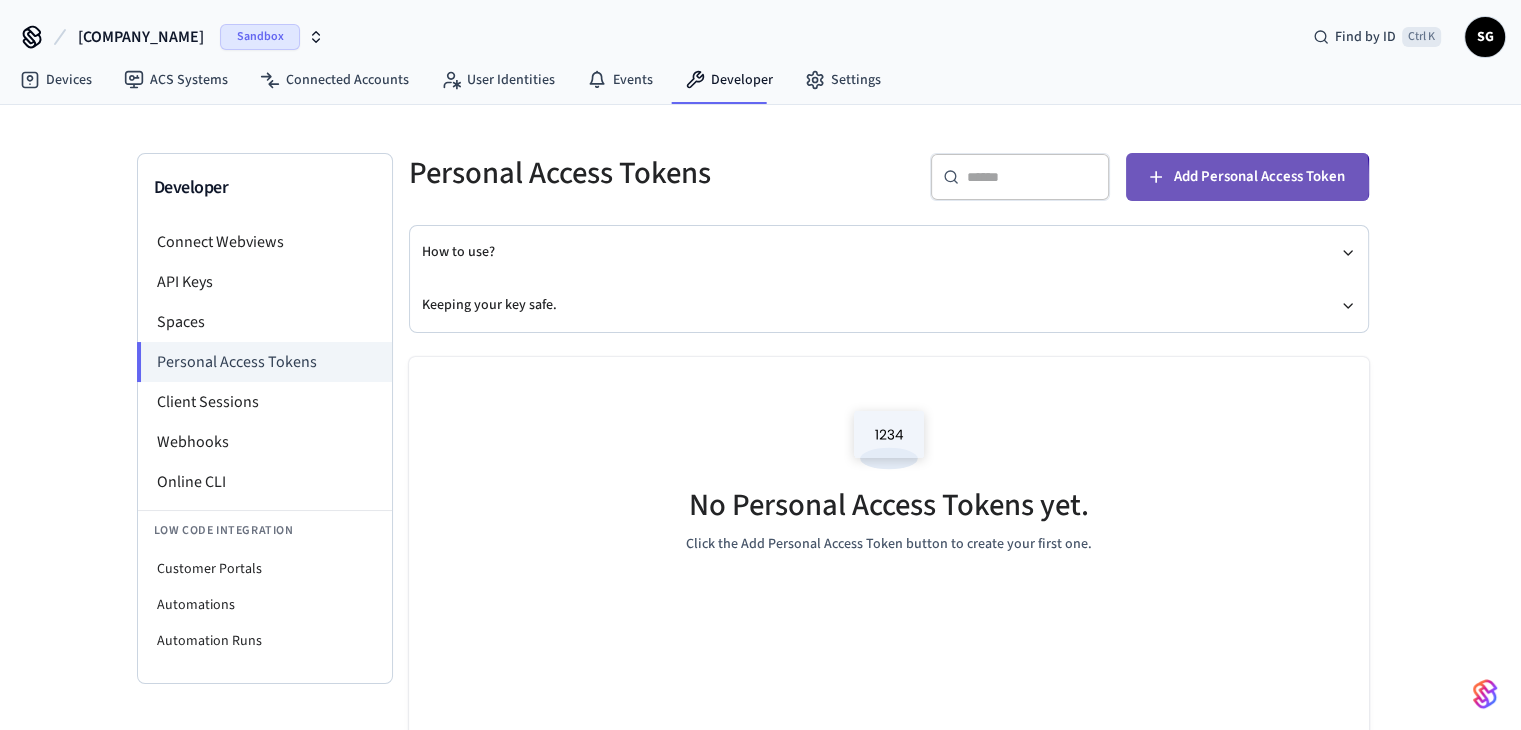 click 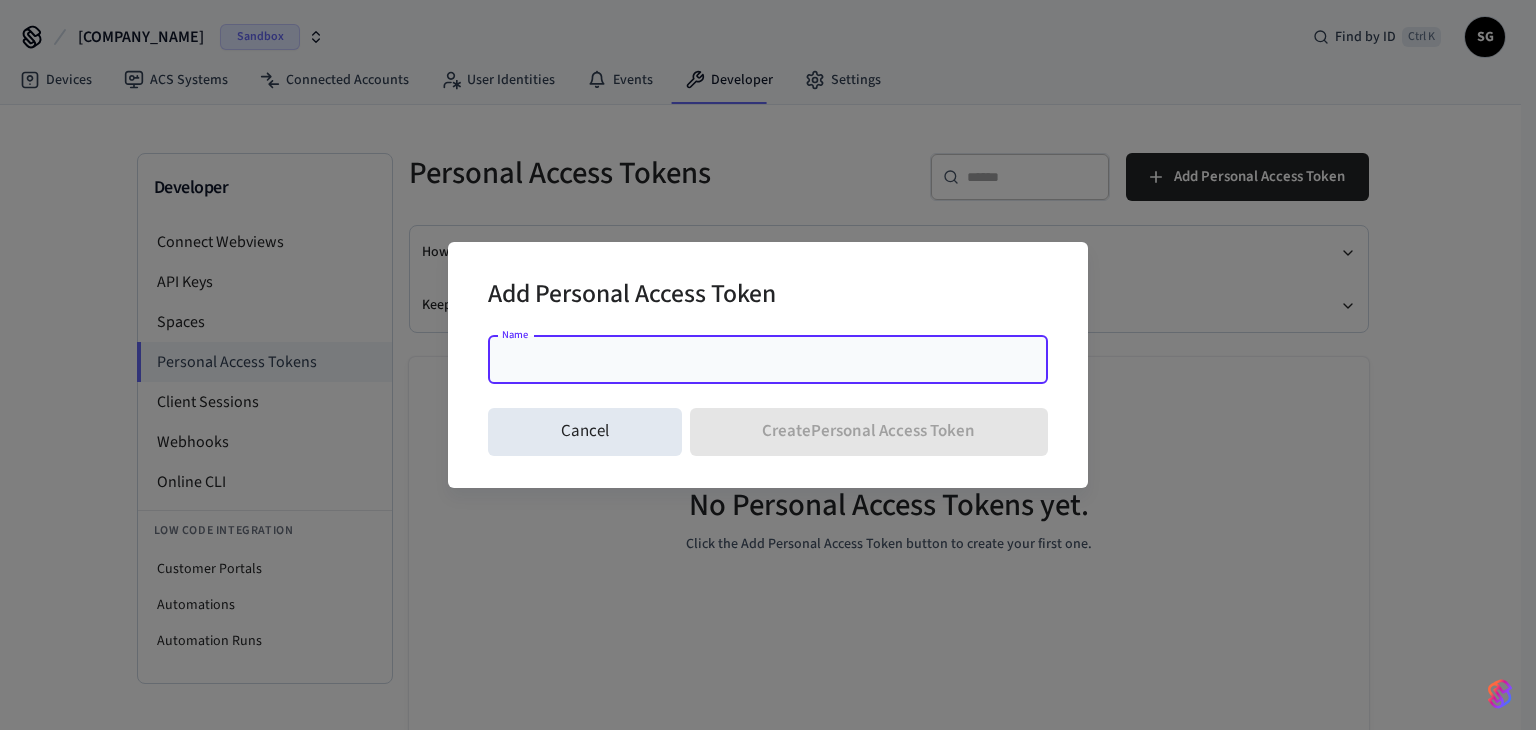 click on "Name" at bounding box center [768, 360] 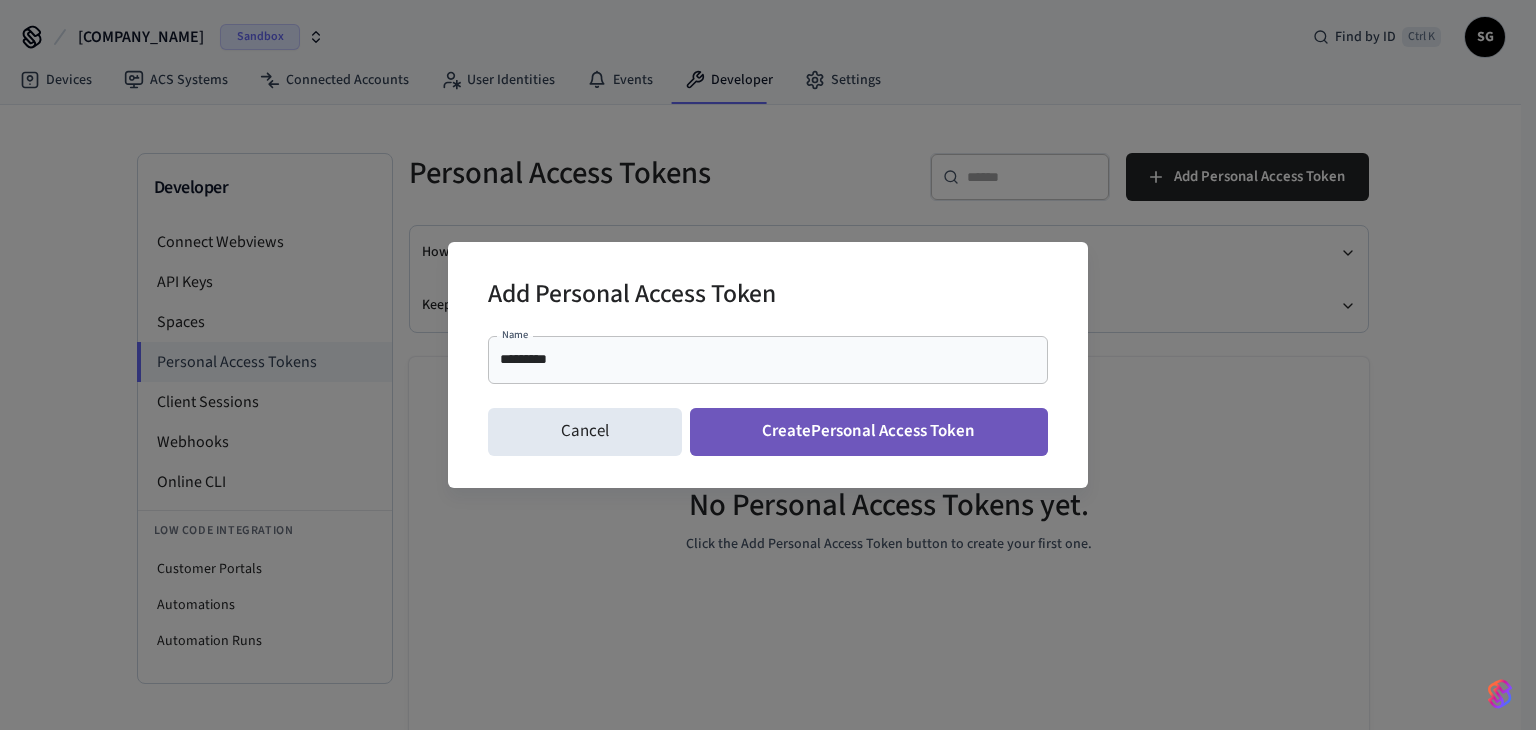 click on "Create  Personal Access Token" at bounding box center (869, 432) 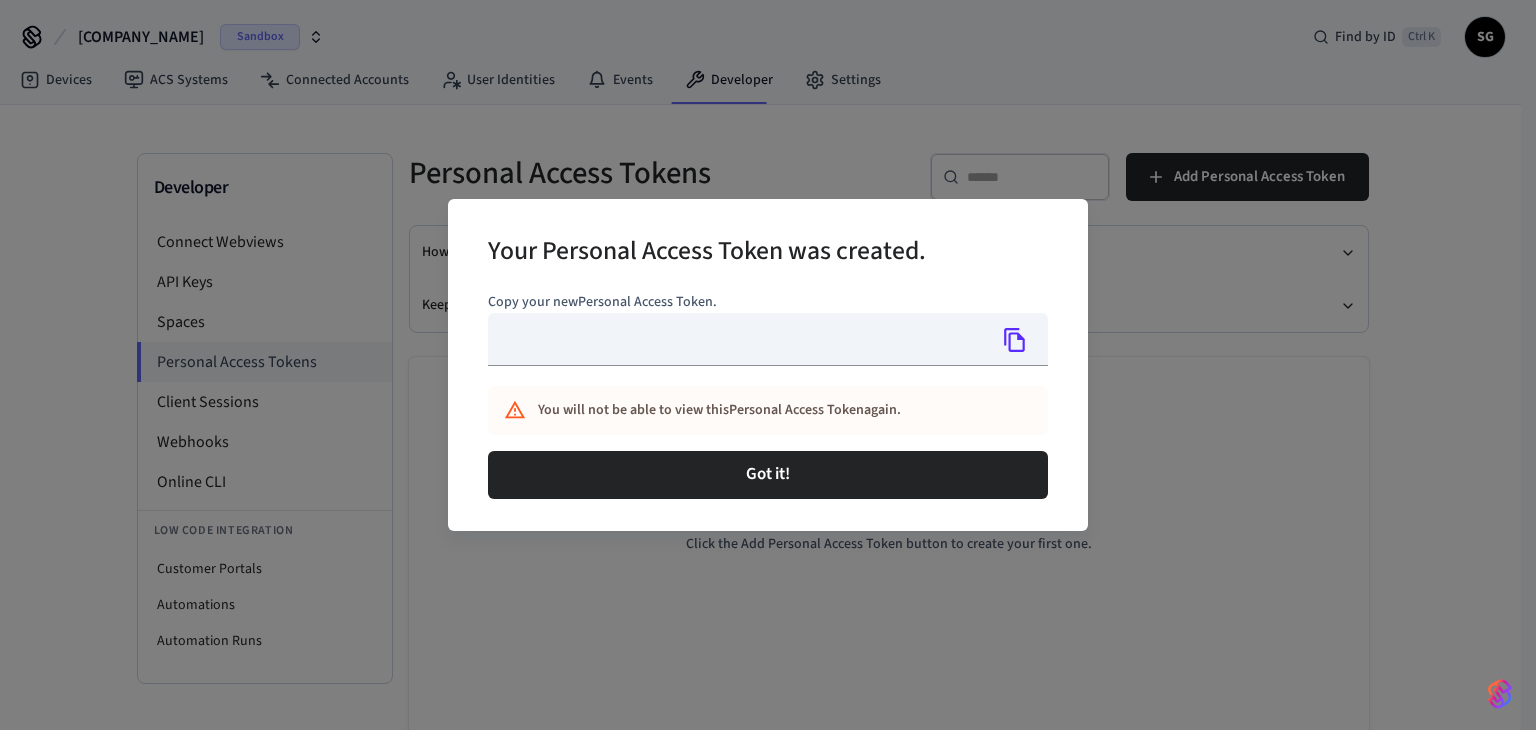 type on "**********" 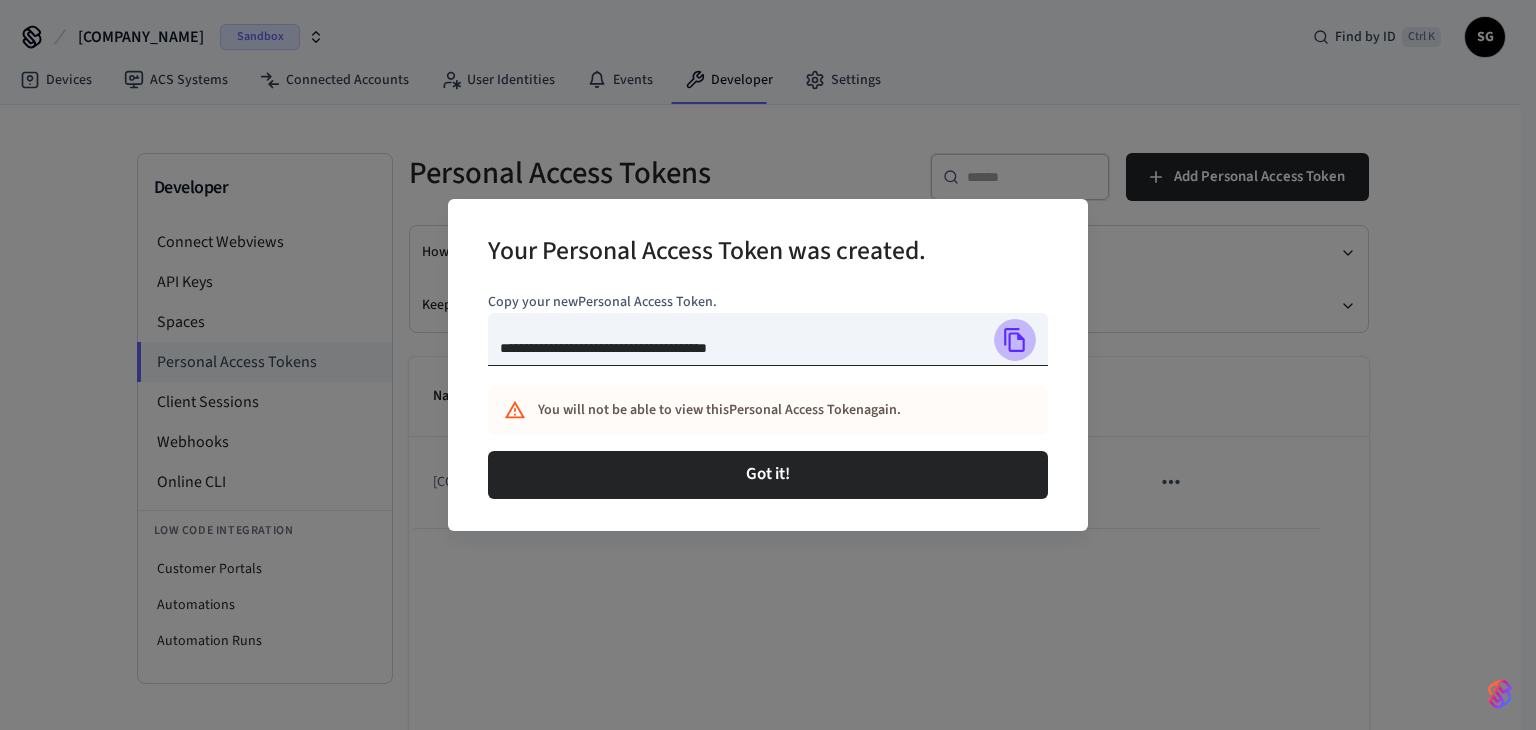 click 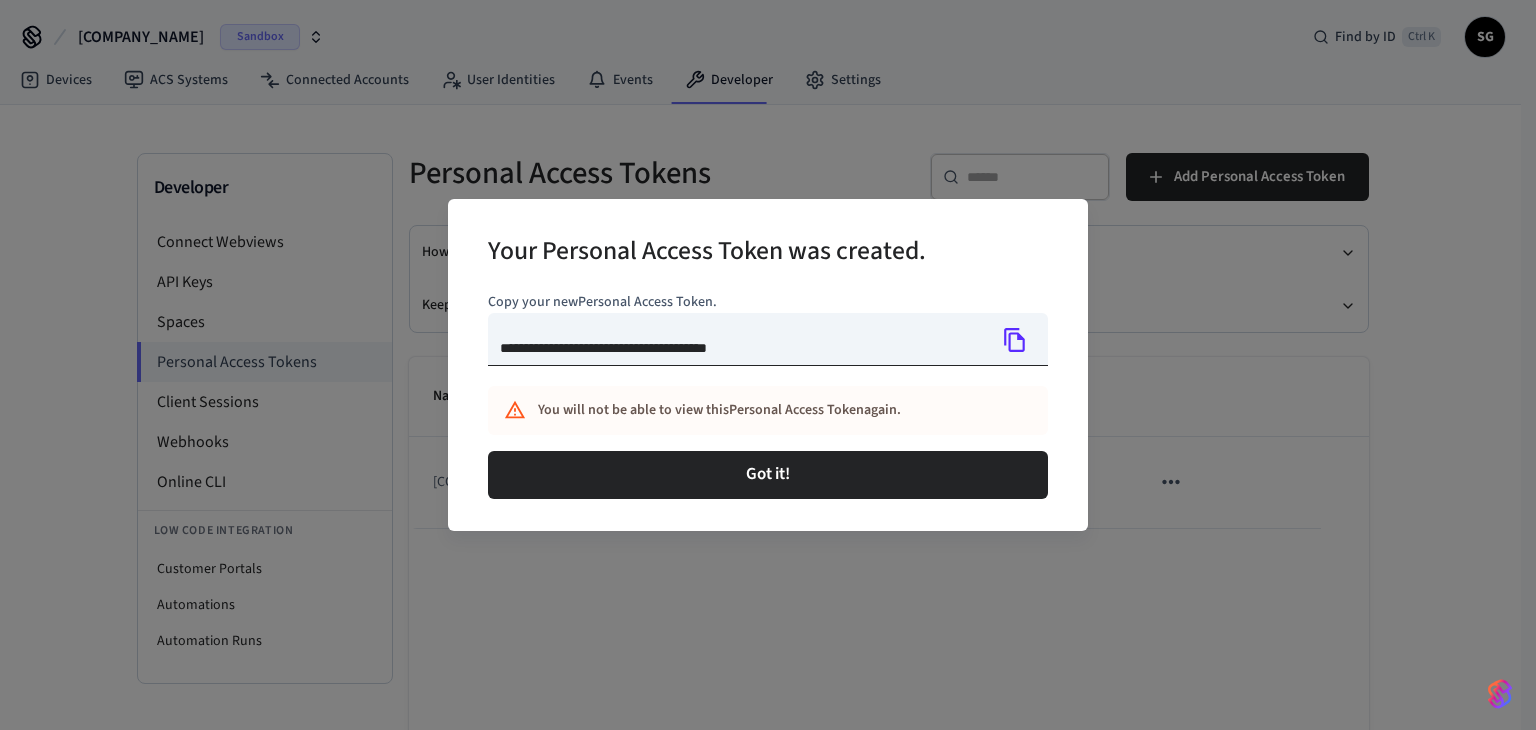 type 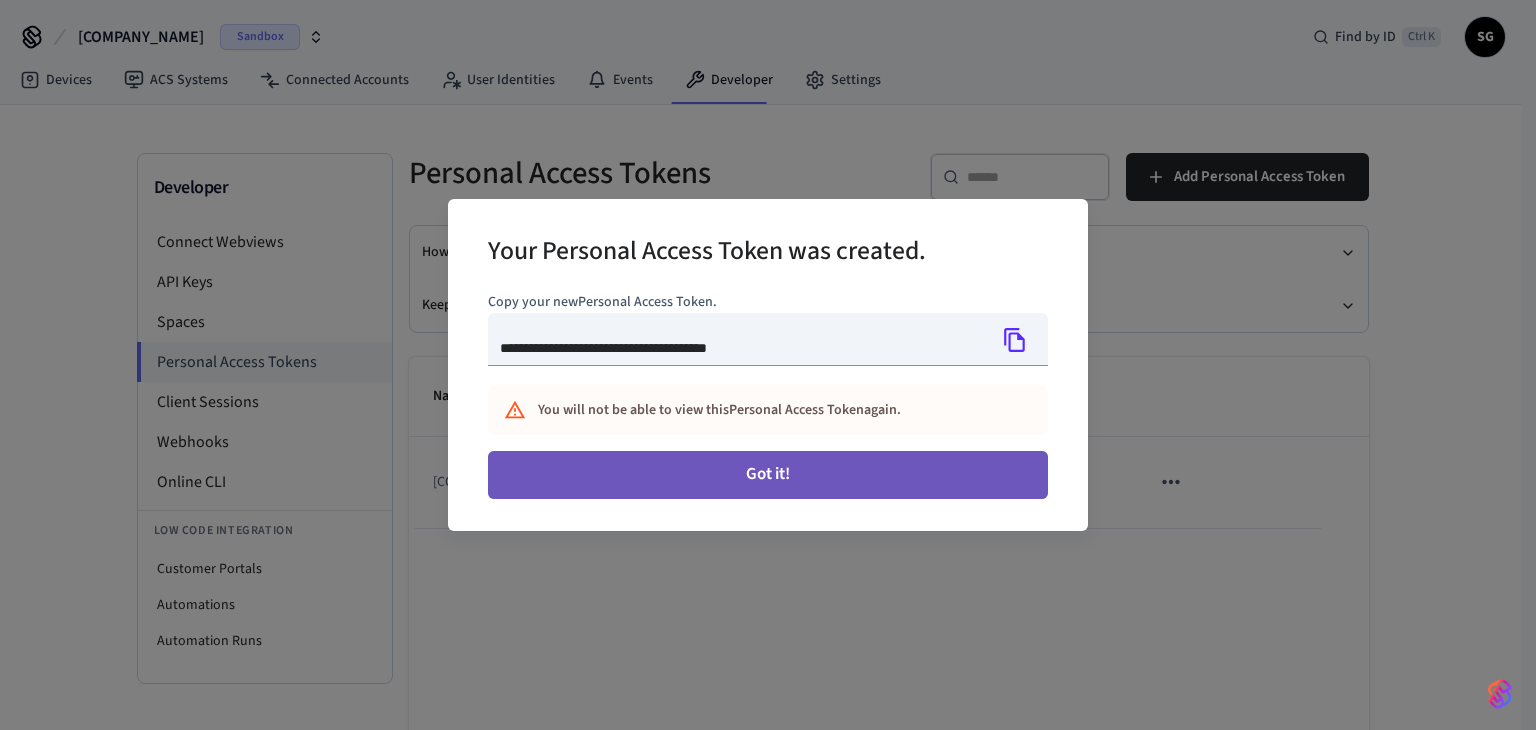 click on "Got it!" at bounding box center [768, 475] 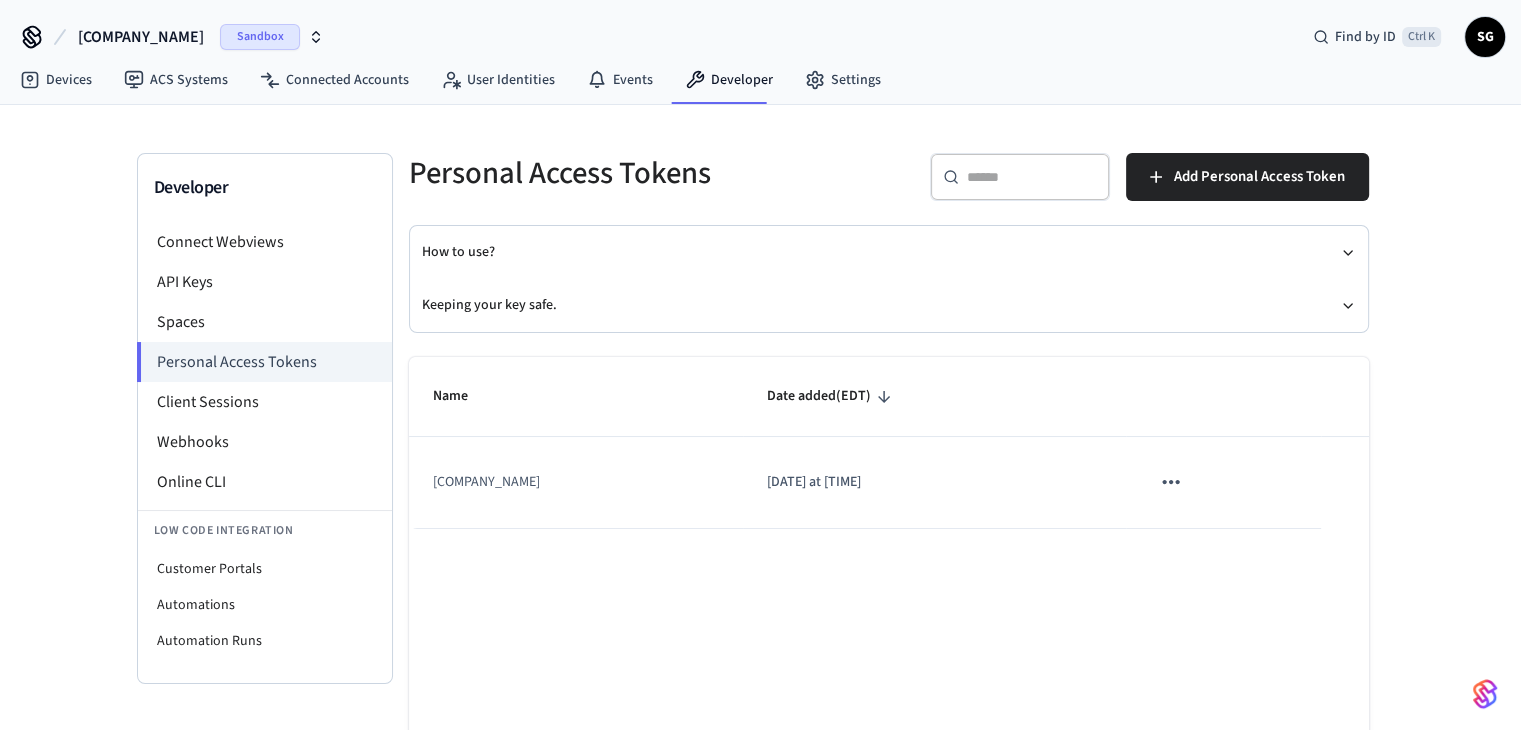 click at bounding box center (1171, 482) 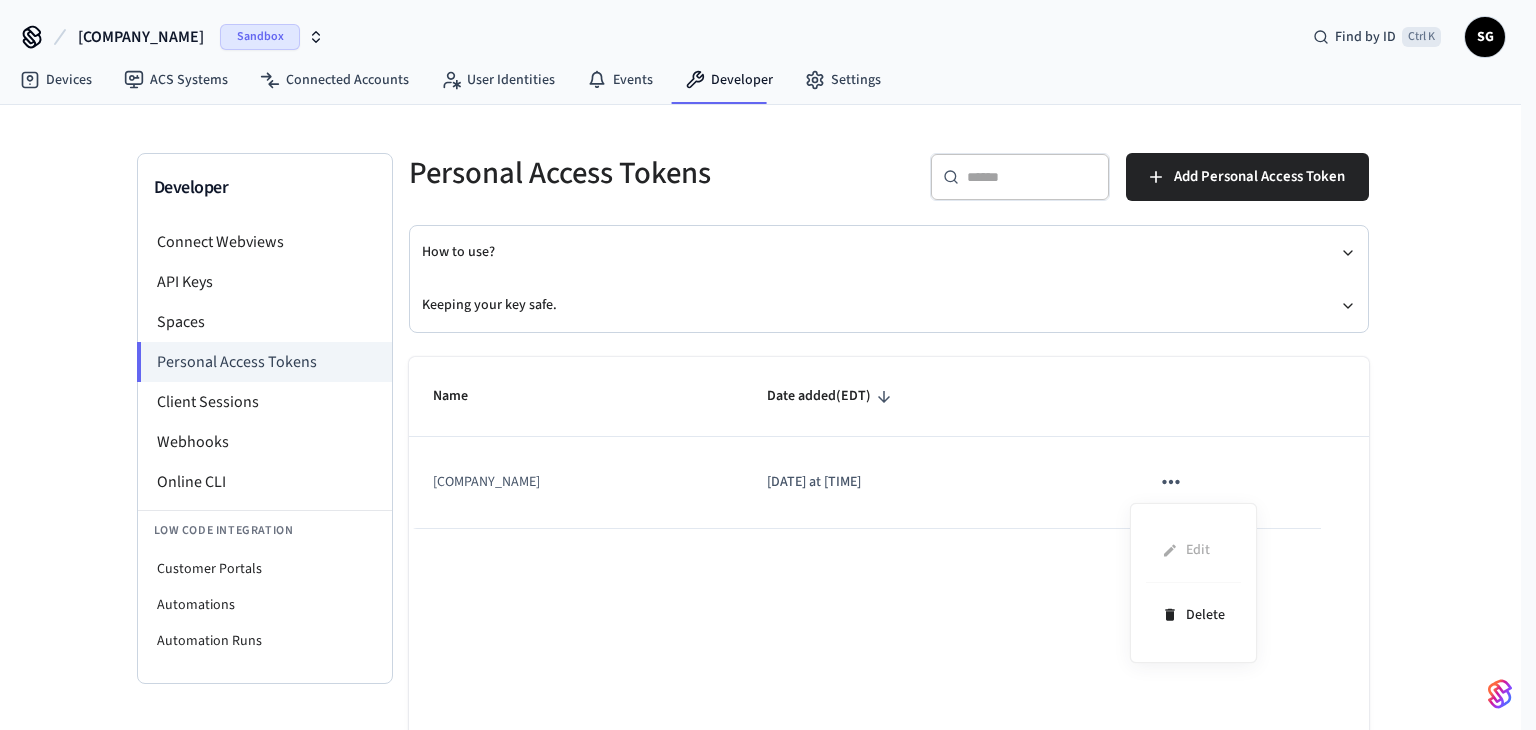 click at bounding box center [768, 365] 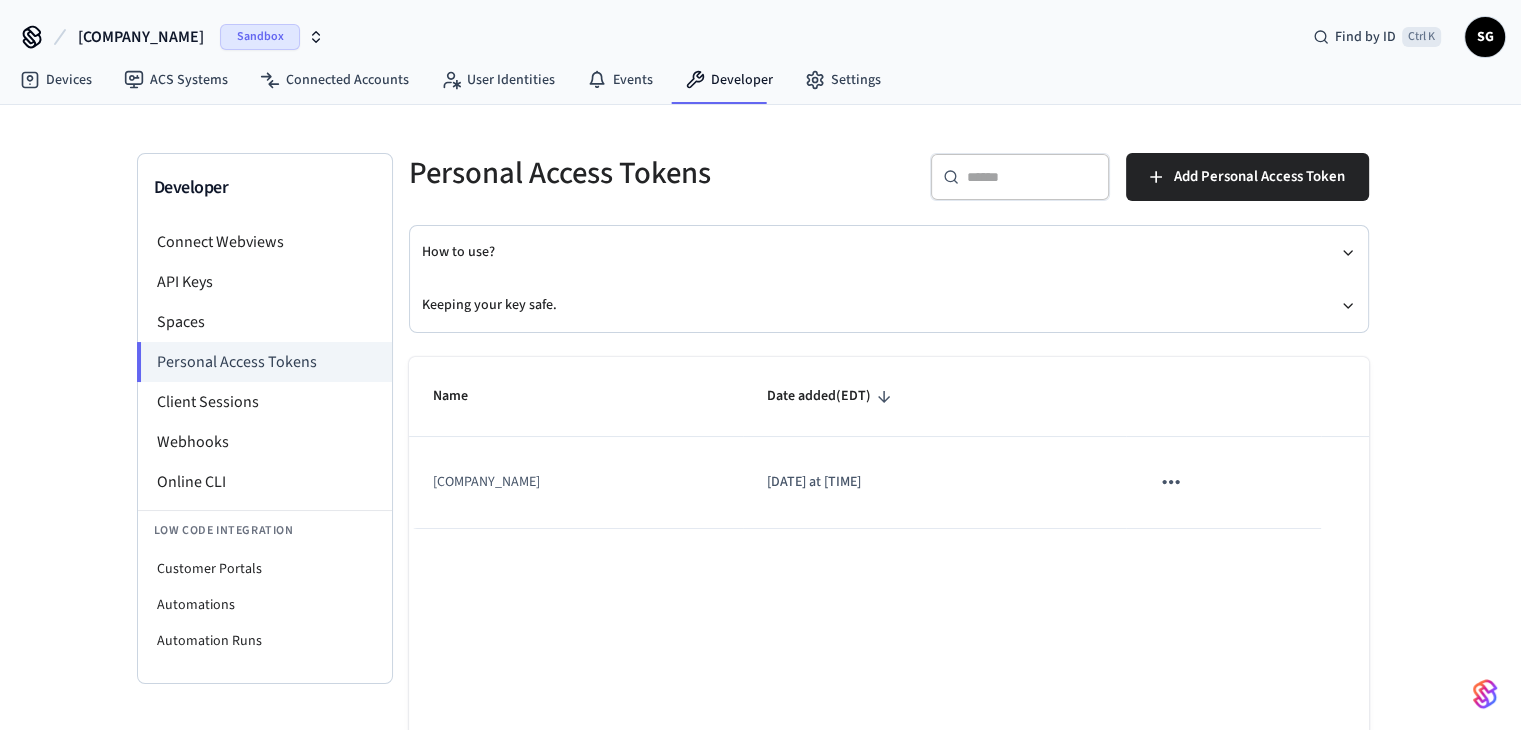 type 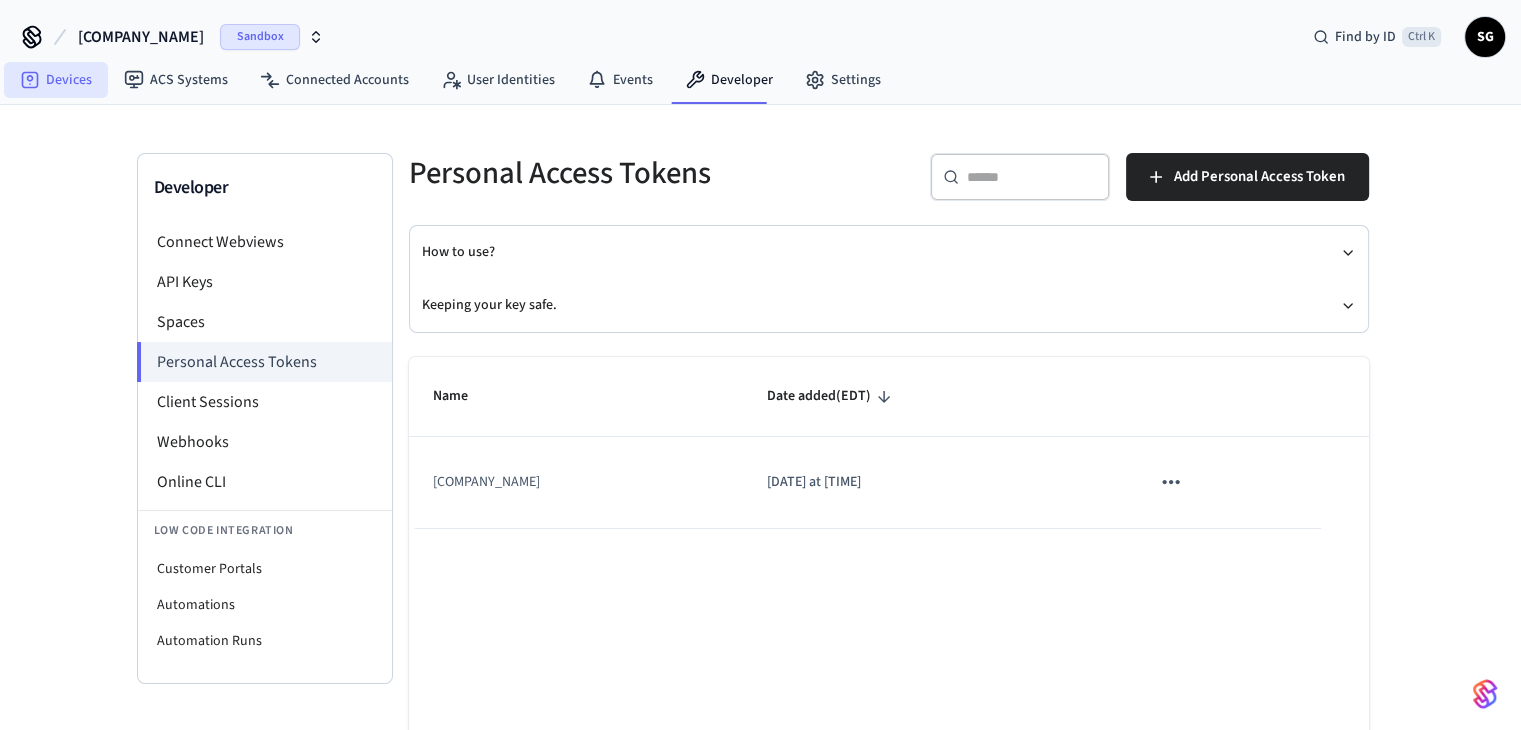 click on "Devices" at bounding box center (56, 80) 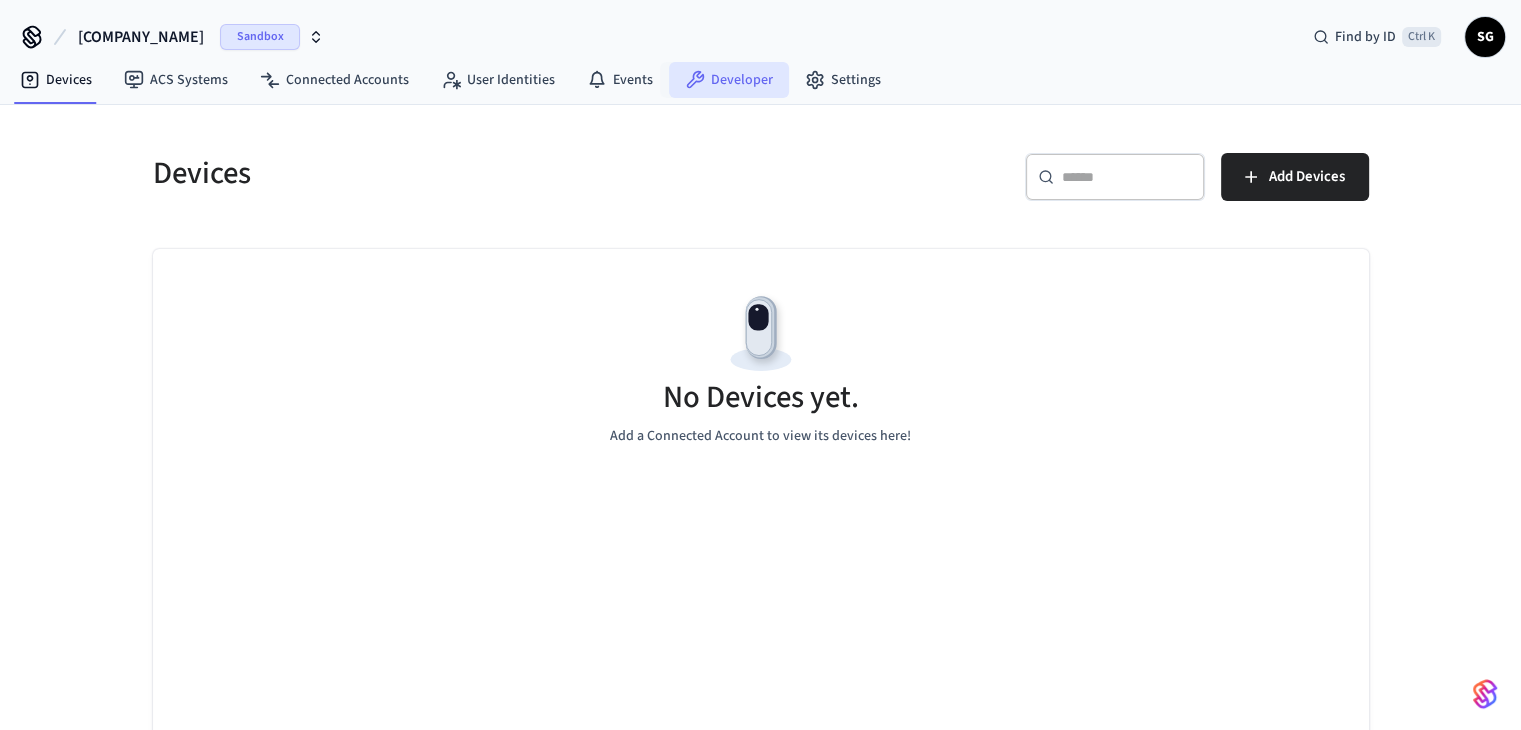 click on "Developer" at bounding box center [729, 80] 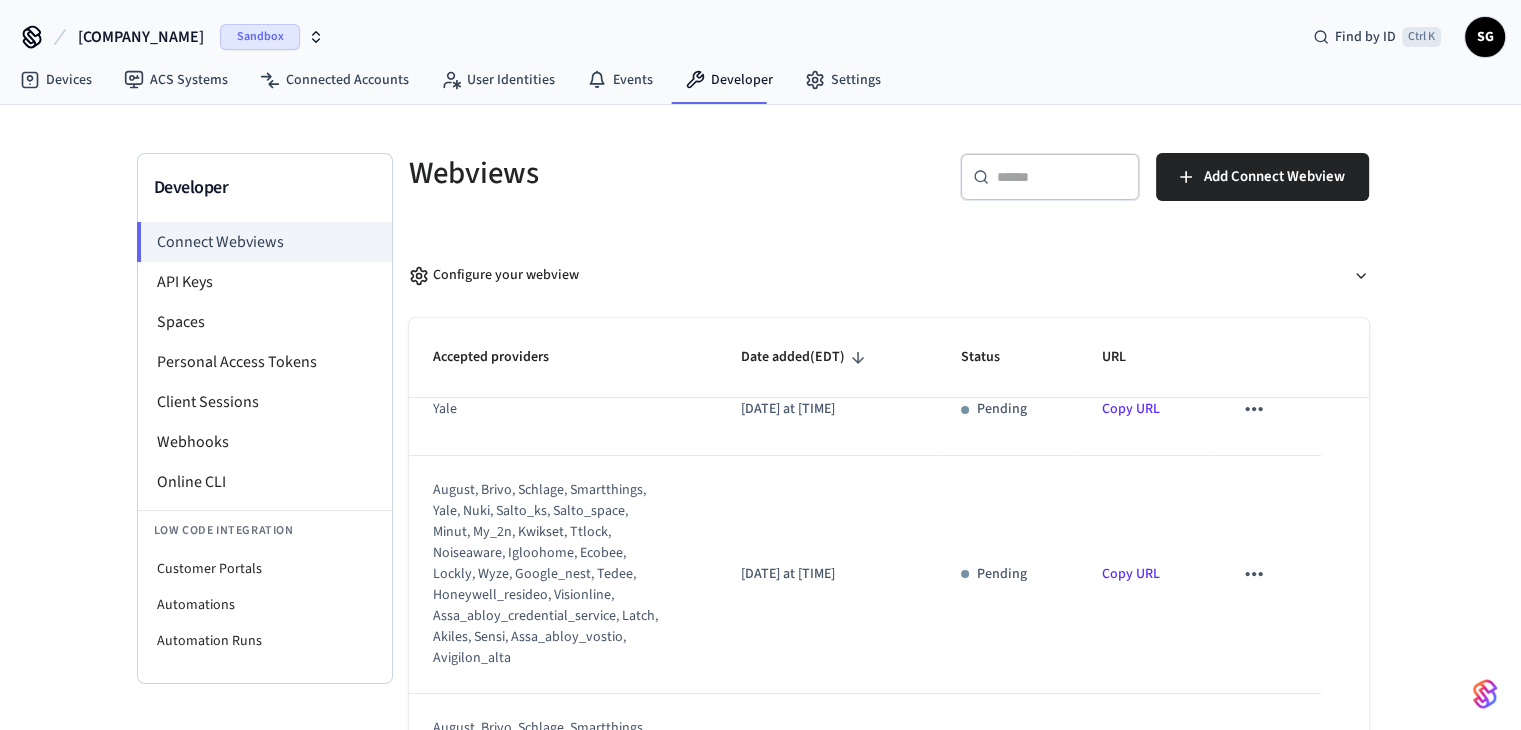 scroll, scrollTop: 0, scrollLeft: 0, axis: both 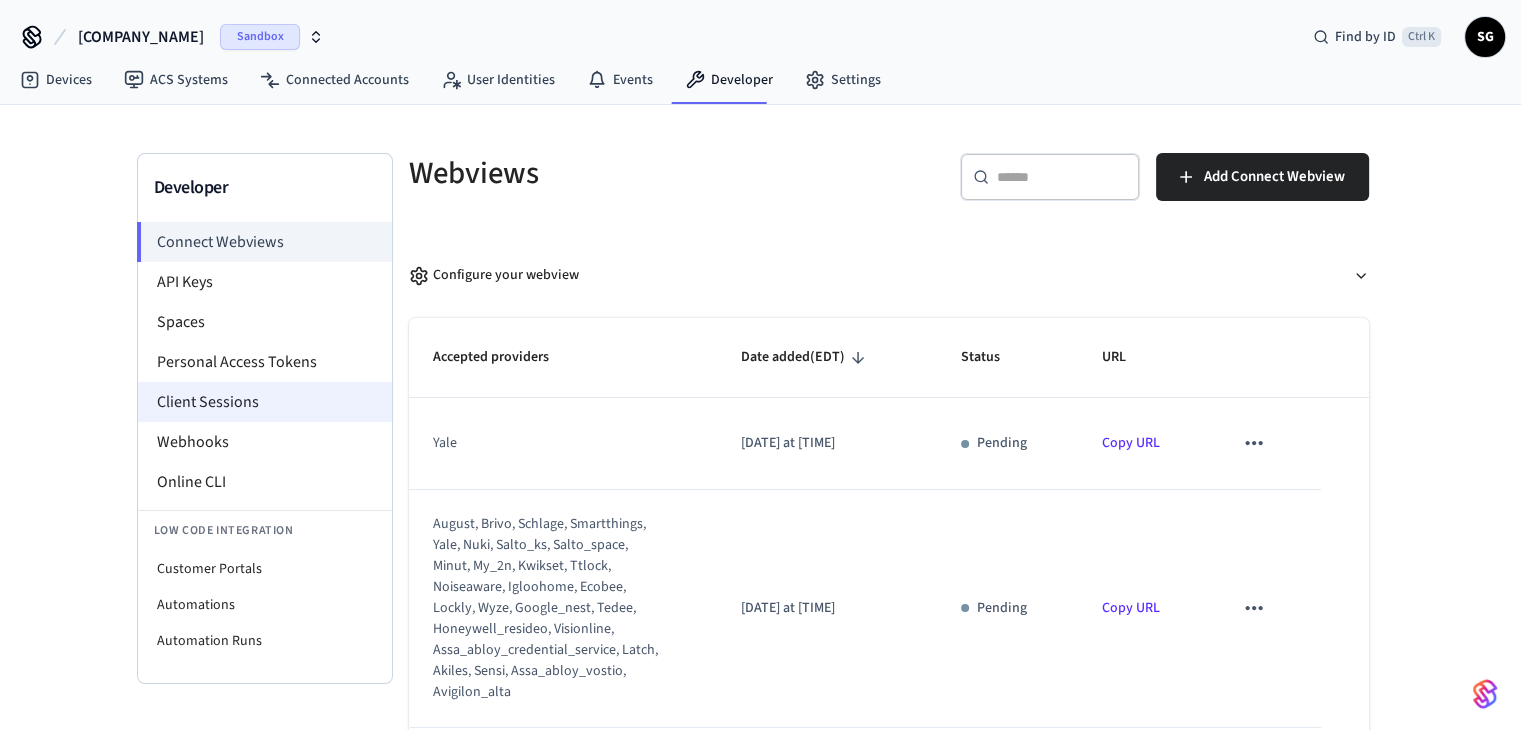 click on "Client Sessions" at bounding box center [265, 402] 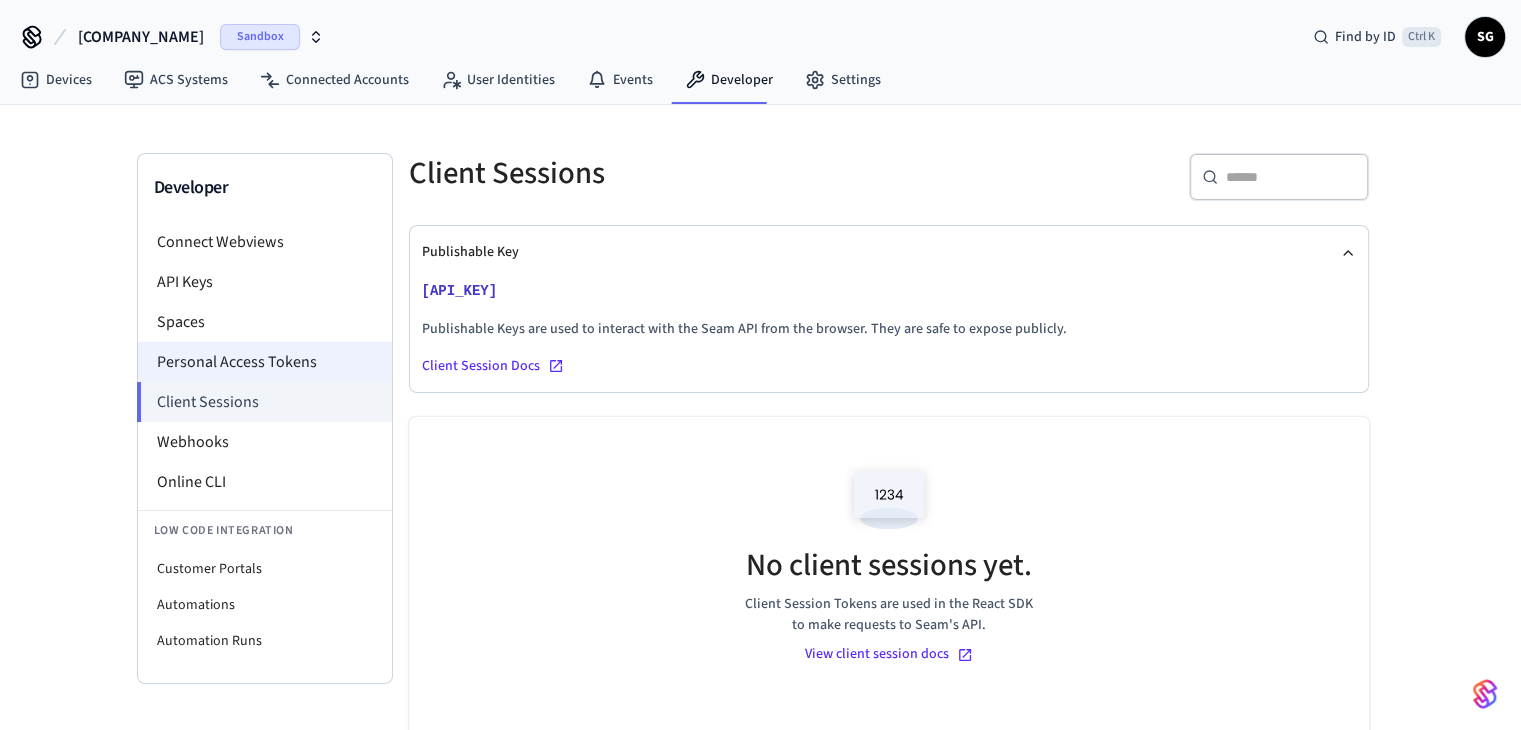 click on "Personal Access Tokens" at bounding box center [265, 362] 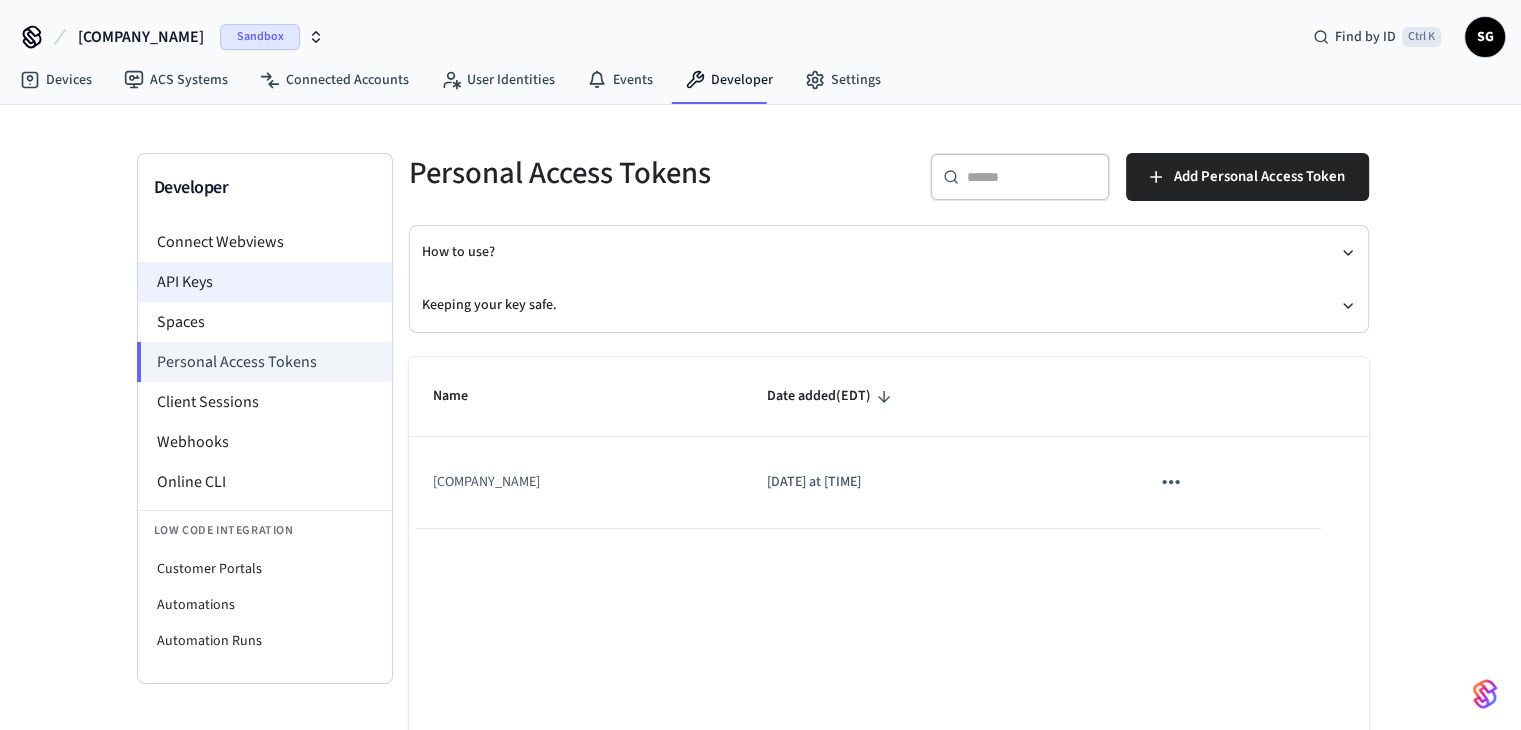 click on "API Keys" at bounding box center [265, 282] 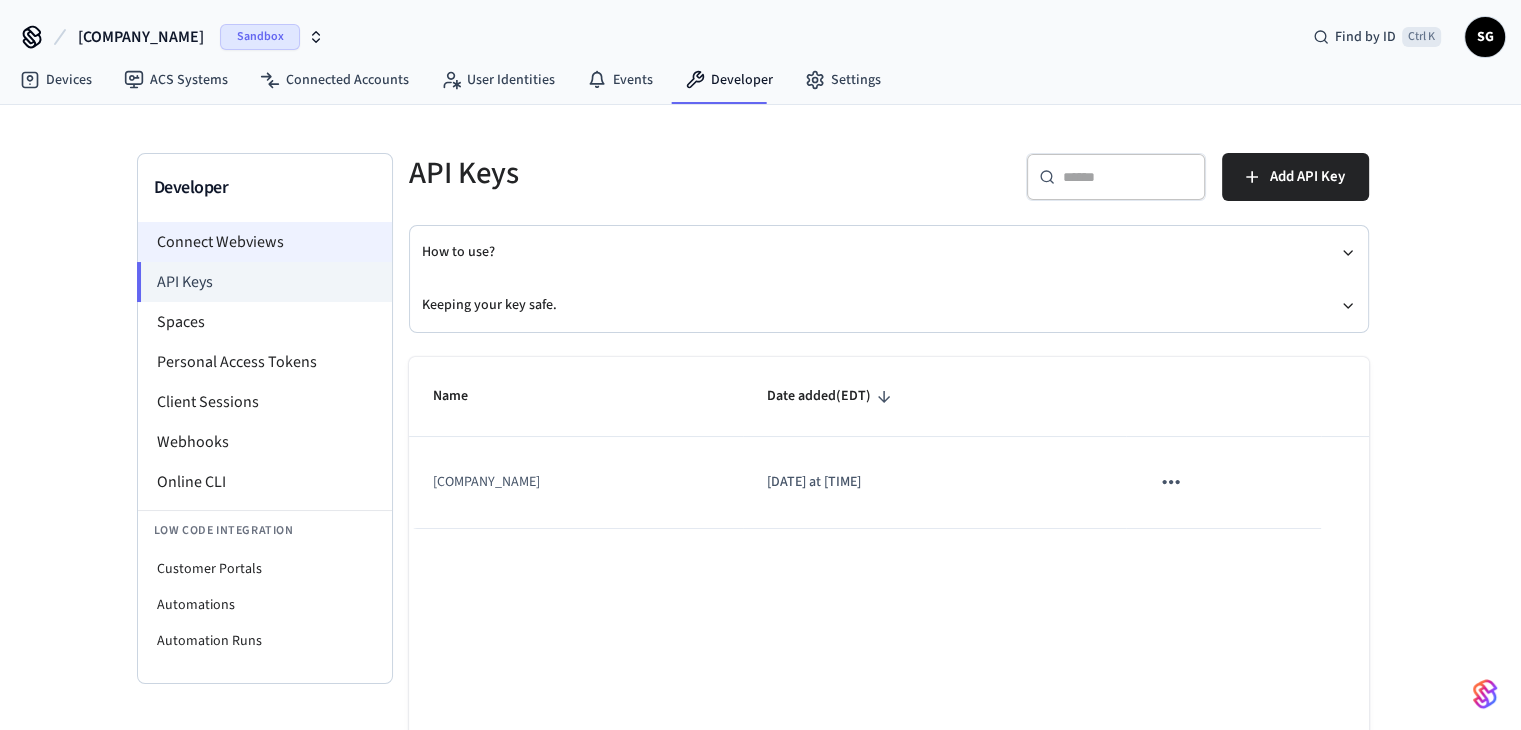 click on "Connect Webviews" at bounding box center [265, 242] 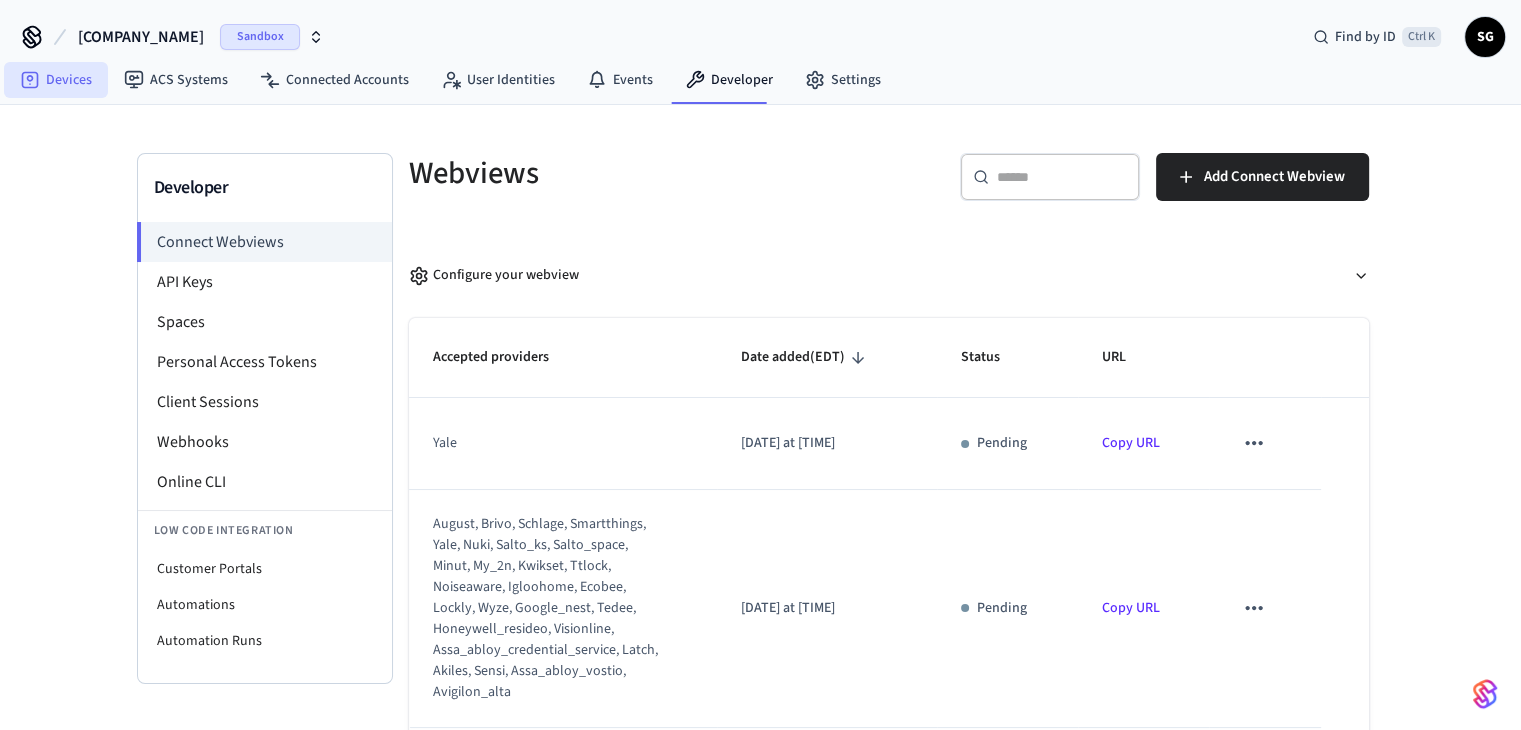 click on "Devices" at bounding box center (56, 80) 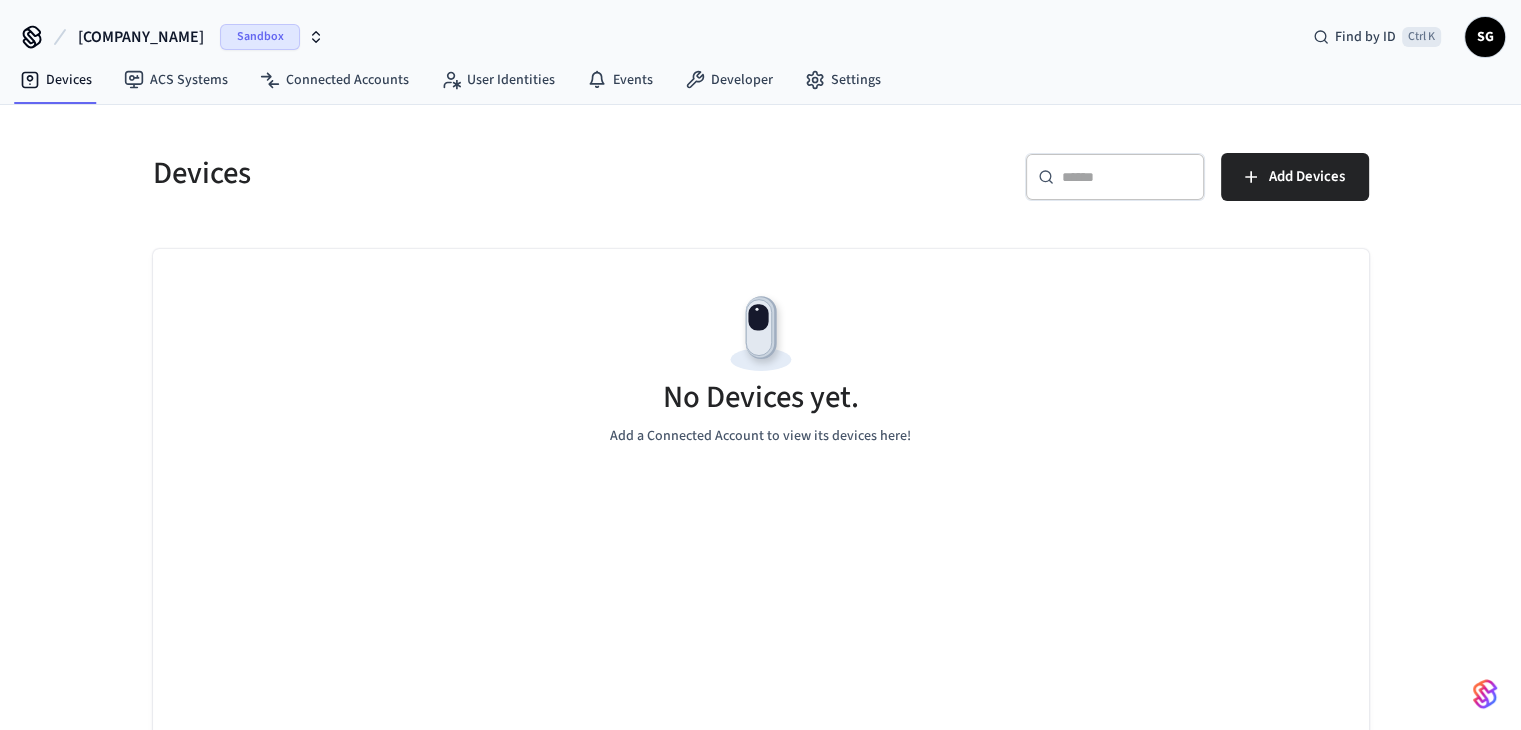 click on "[COMPANY_NAME]" at bounding box center (141, 37) 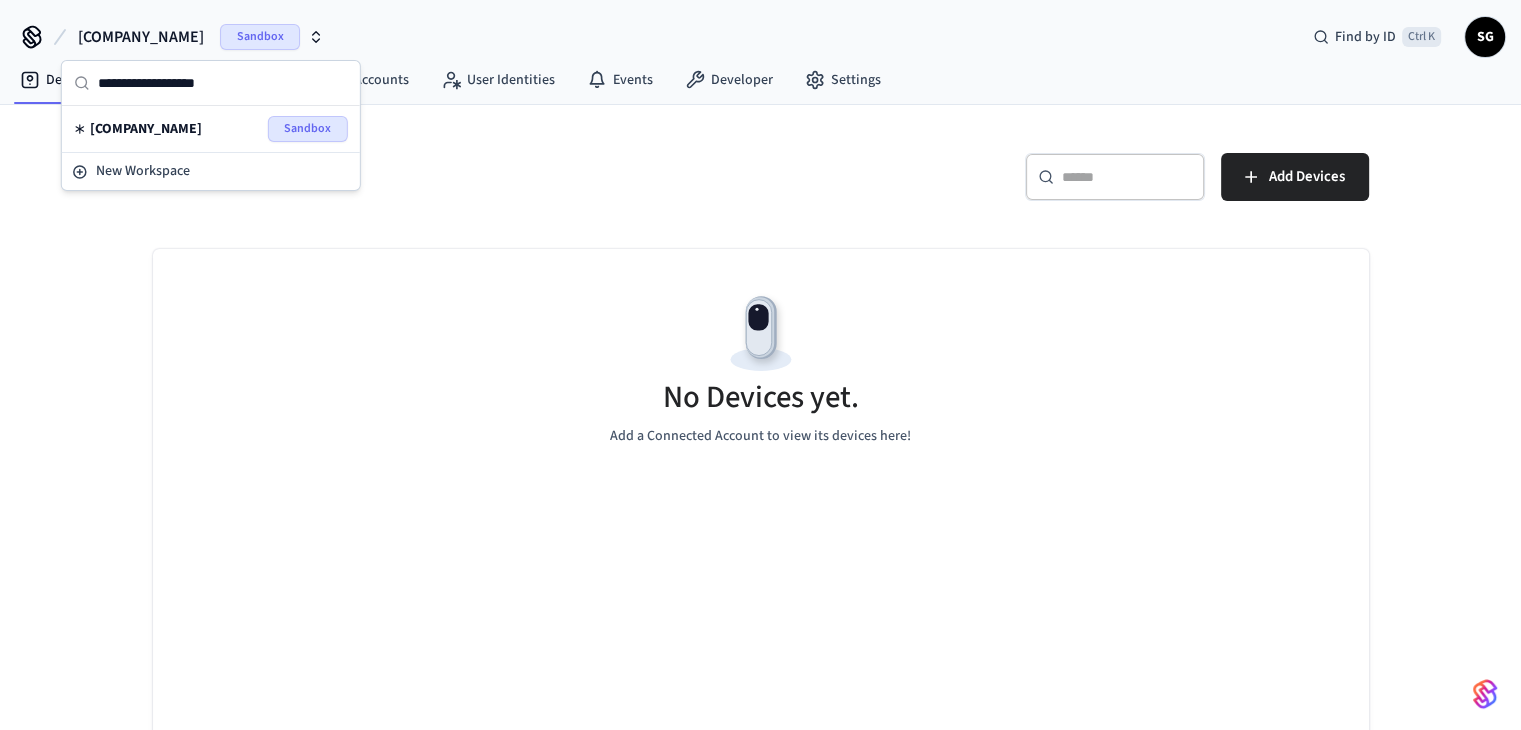 click on "Sandbox" at bounding box center (308, 129) 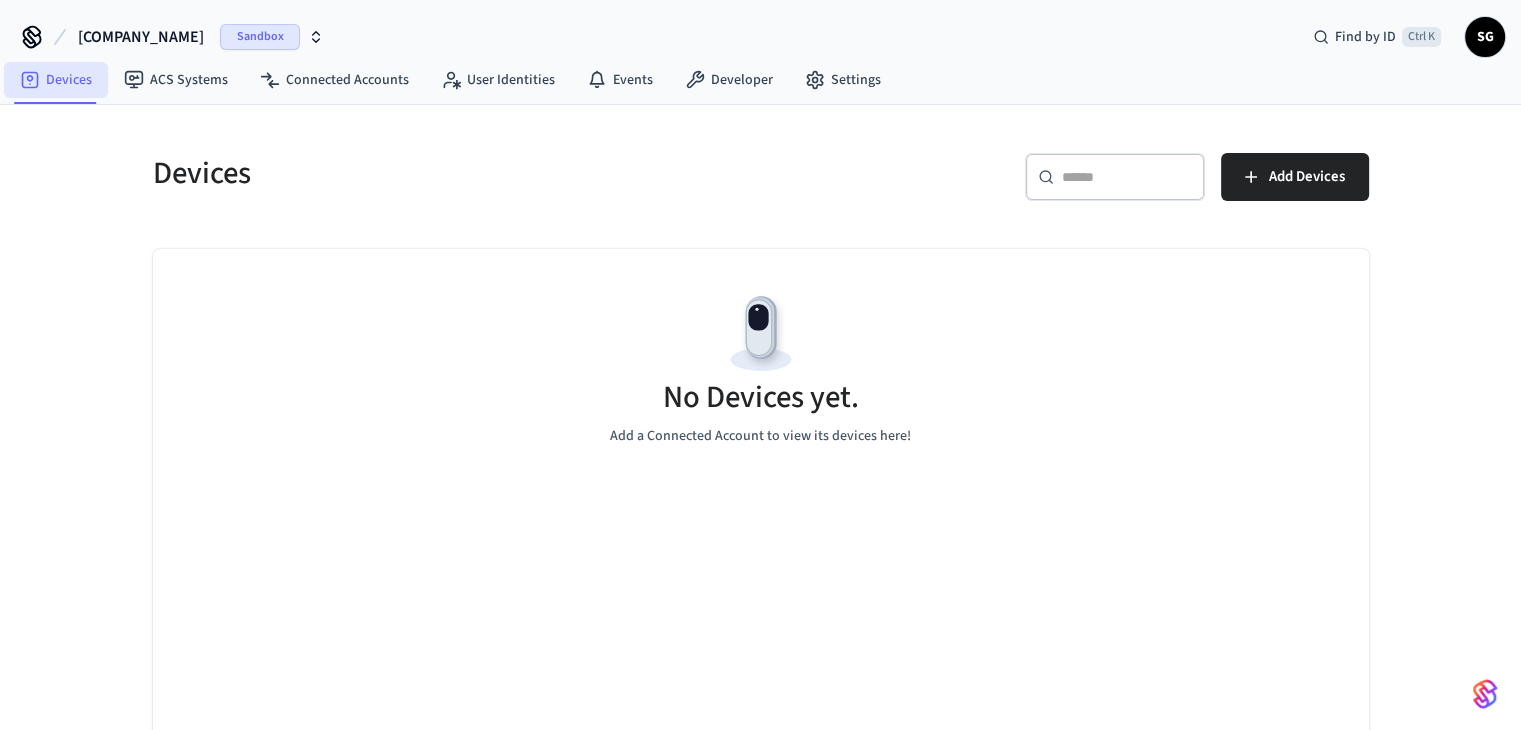 click on "Devices" at bounding box center [56, 80] 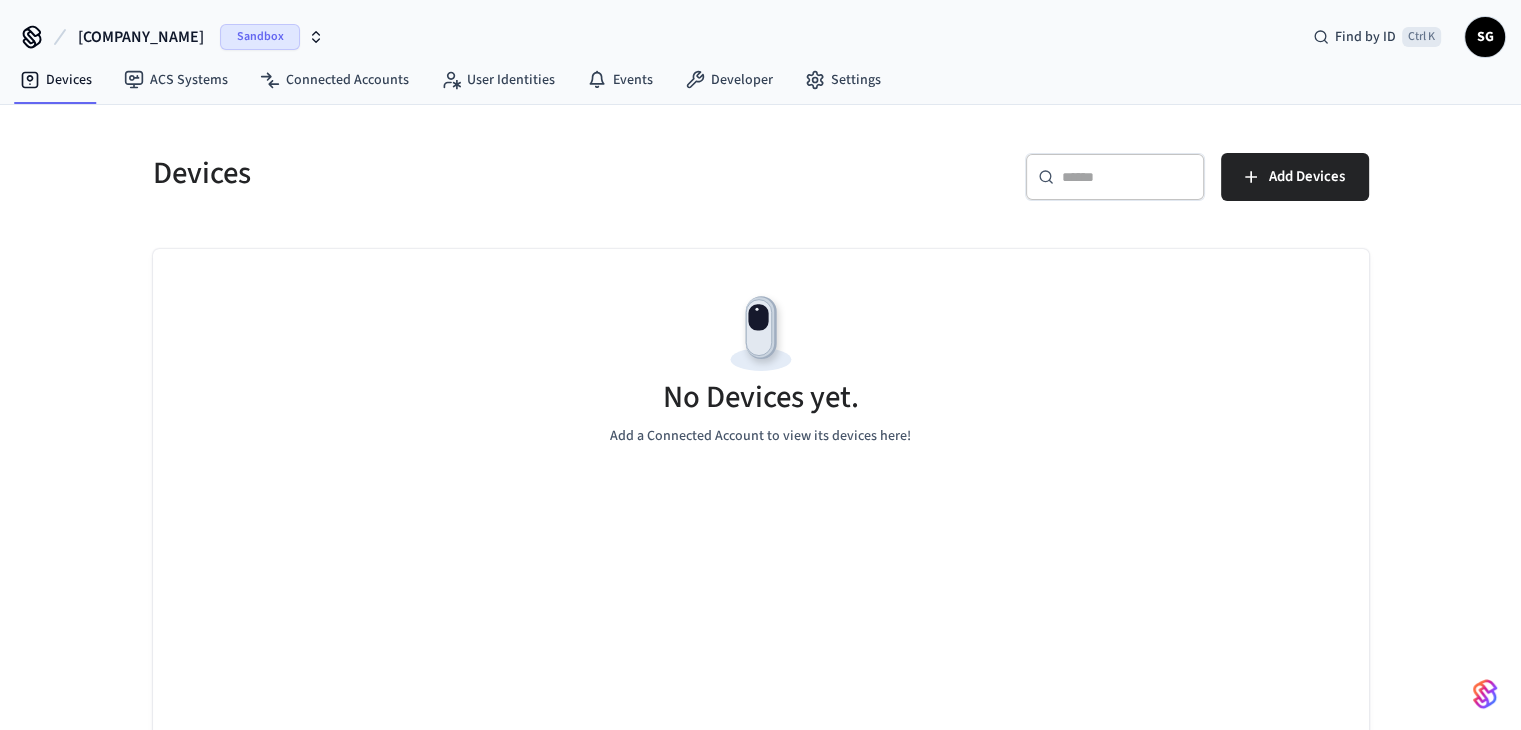 click on "[COMPANY_NAME]" at bounding box center (141, 37) 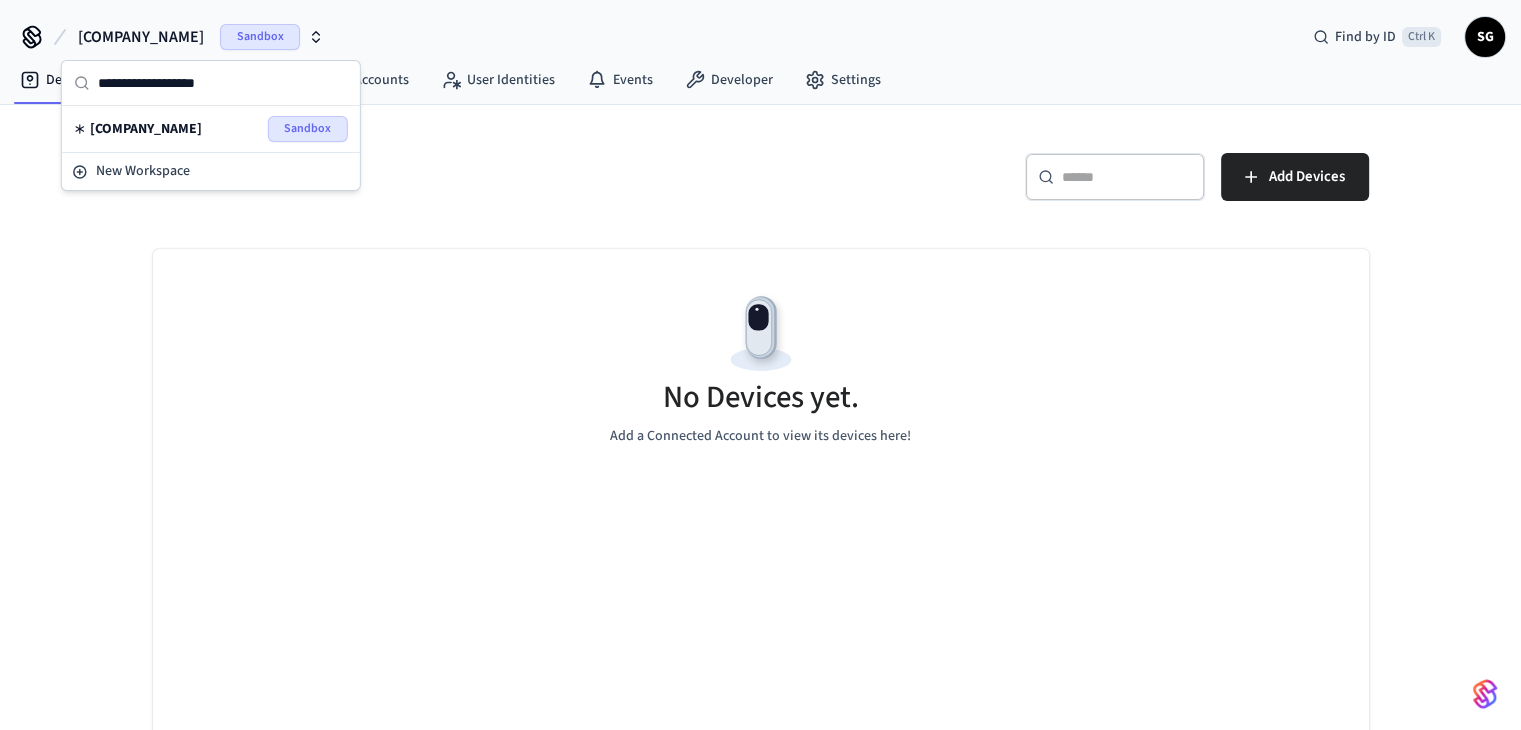 click 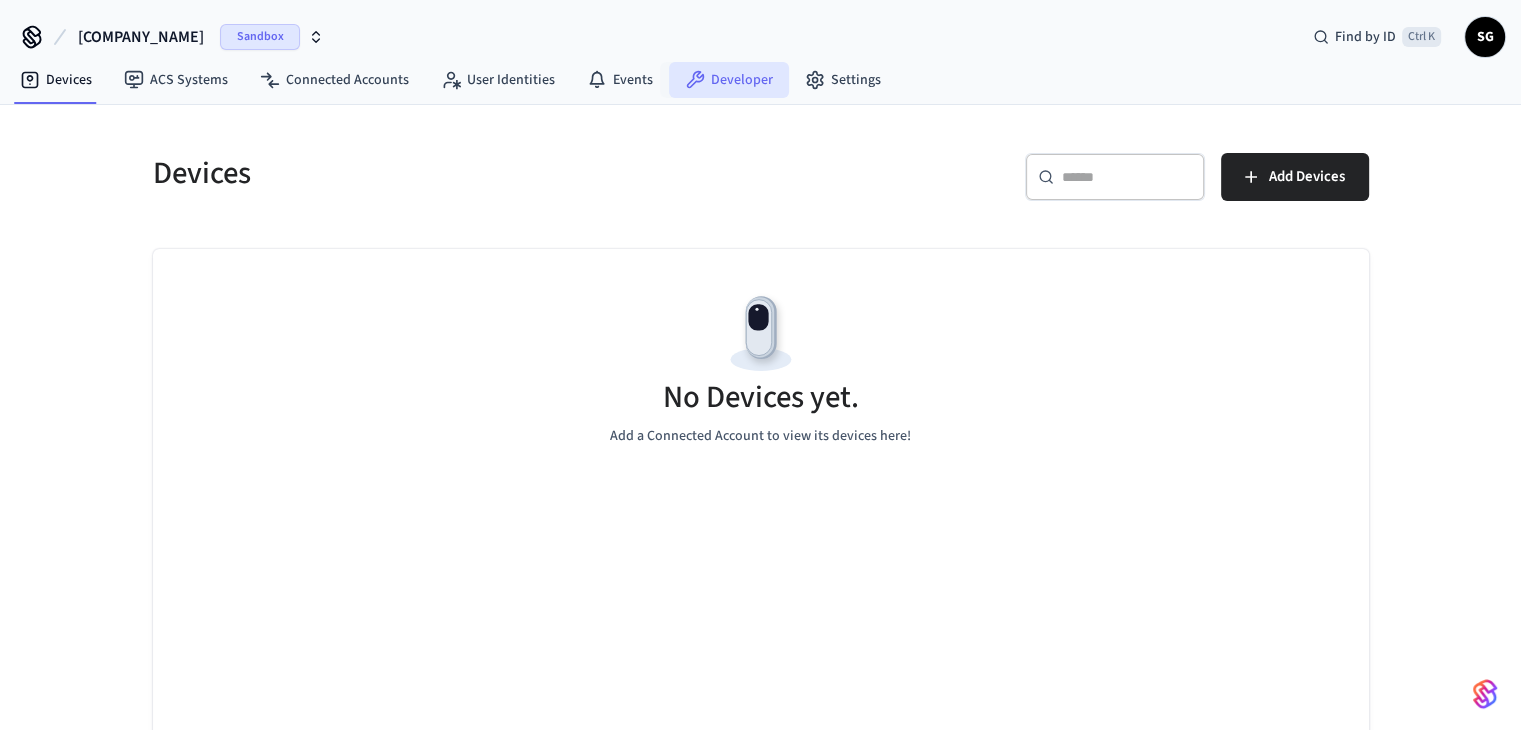 click on "Developer" at bounding box center (729, 80) 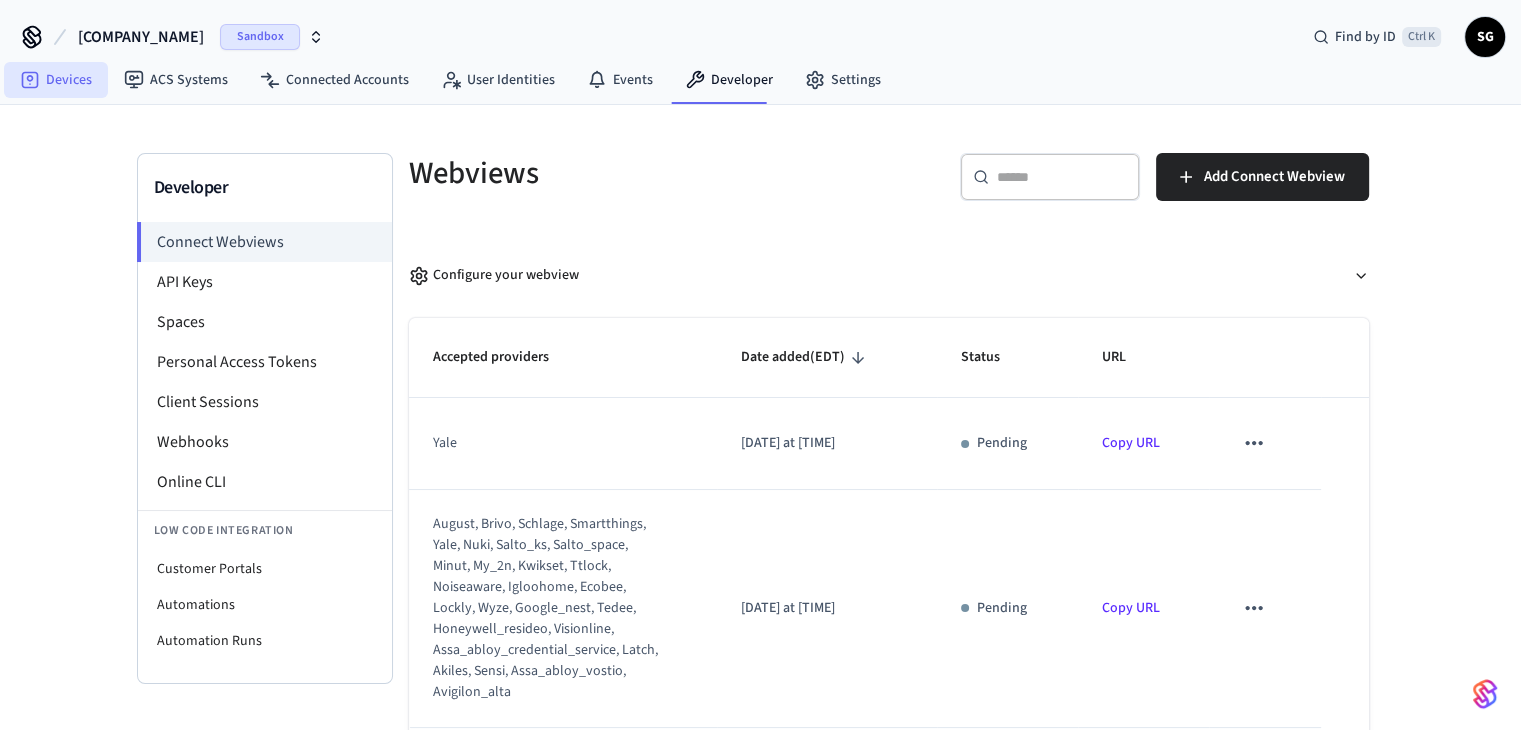 click on "Devices" at bounding box center [56, 80] 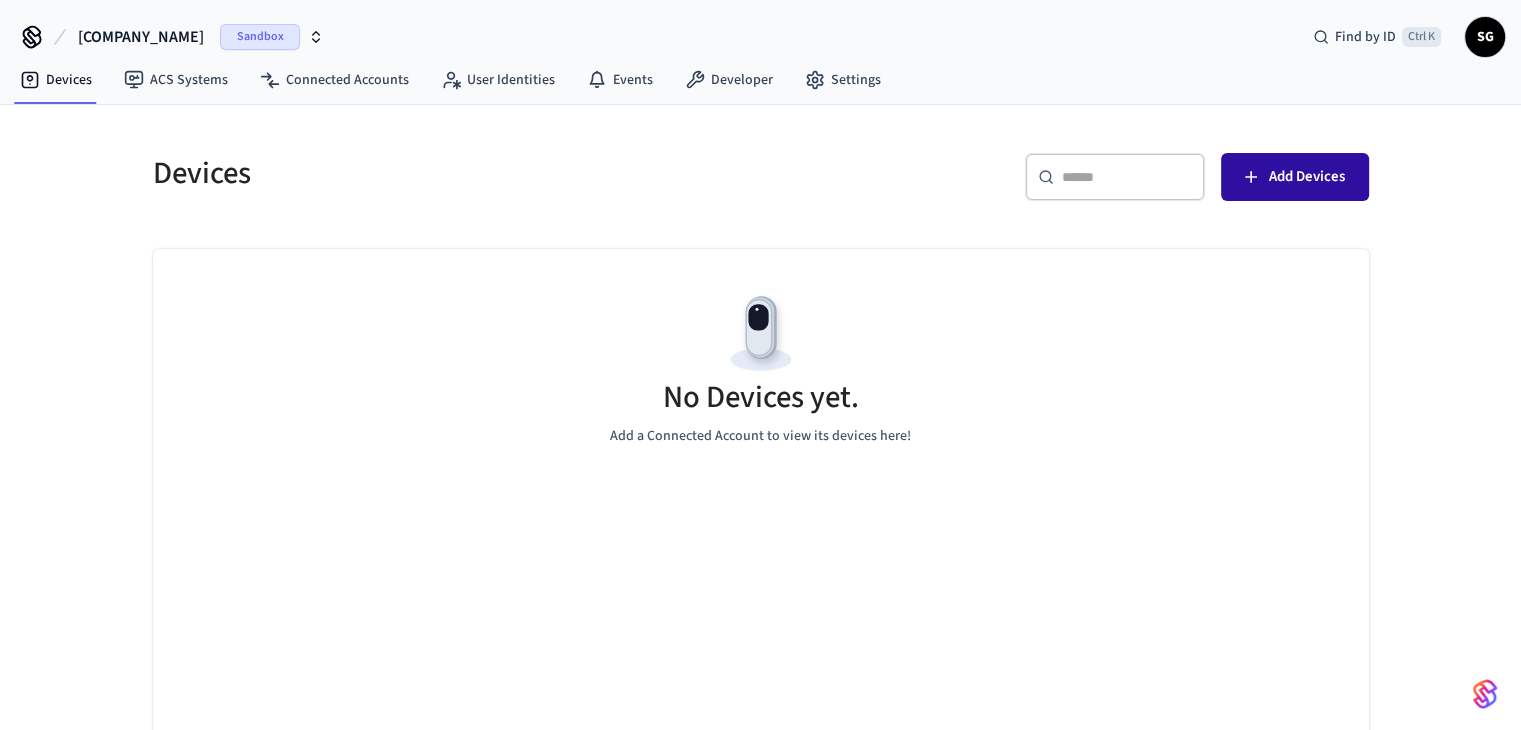 click on "Add Devices" at bounding box center (1295, 177) 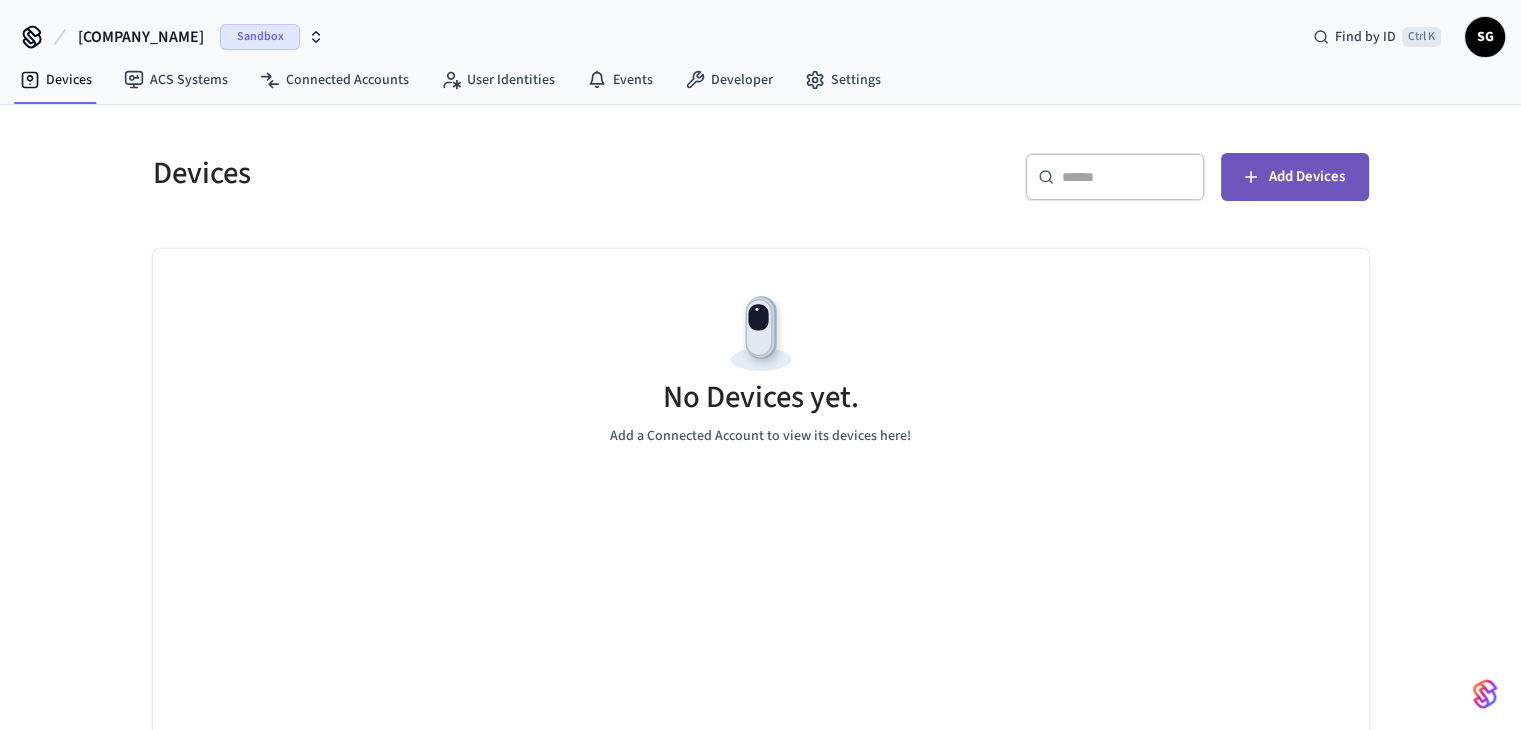click on "Add Devices" at bounding box center (1295, 177) 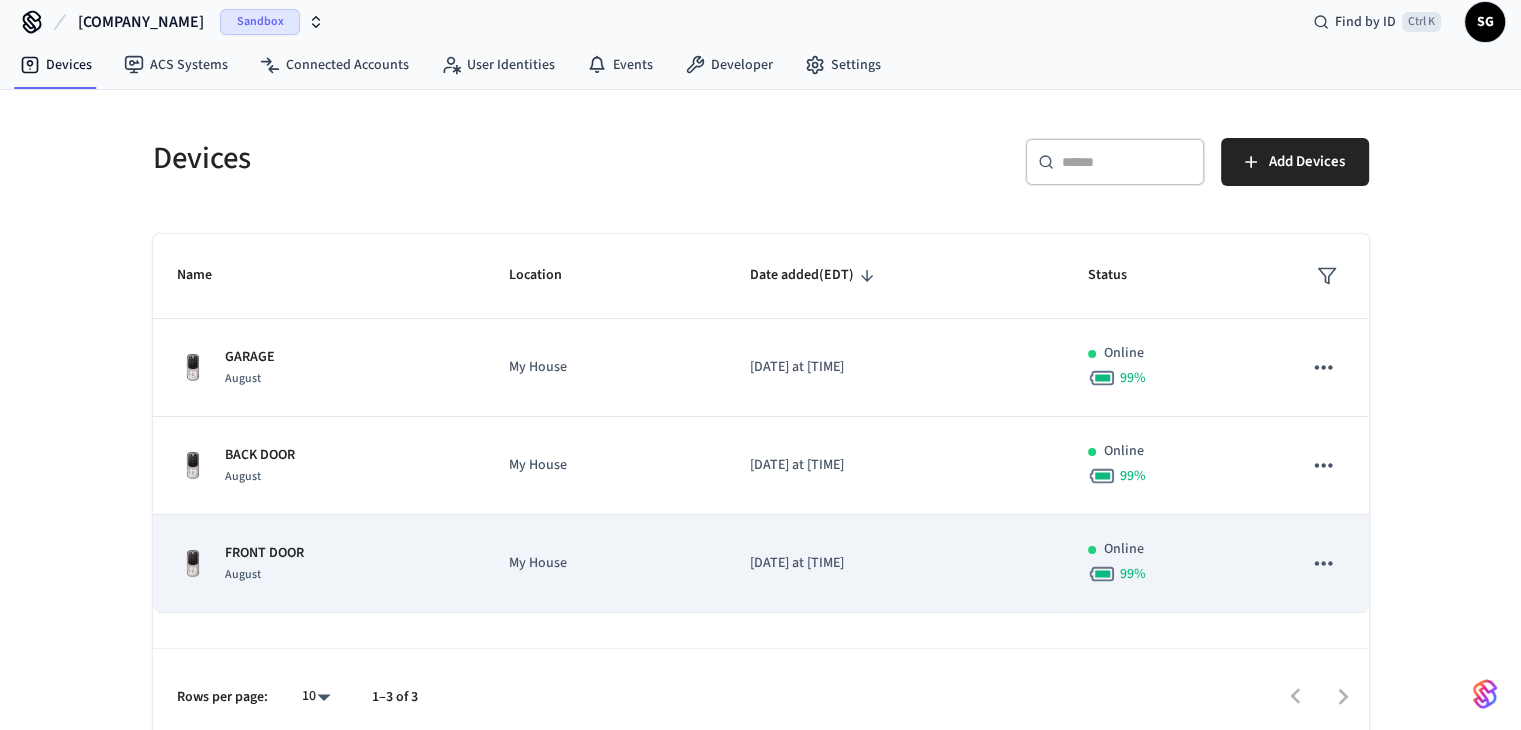 scroll, scrollTop: 29, scrollLeft: 0, axis: vertical 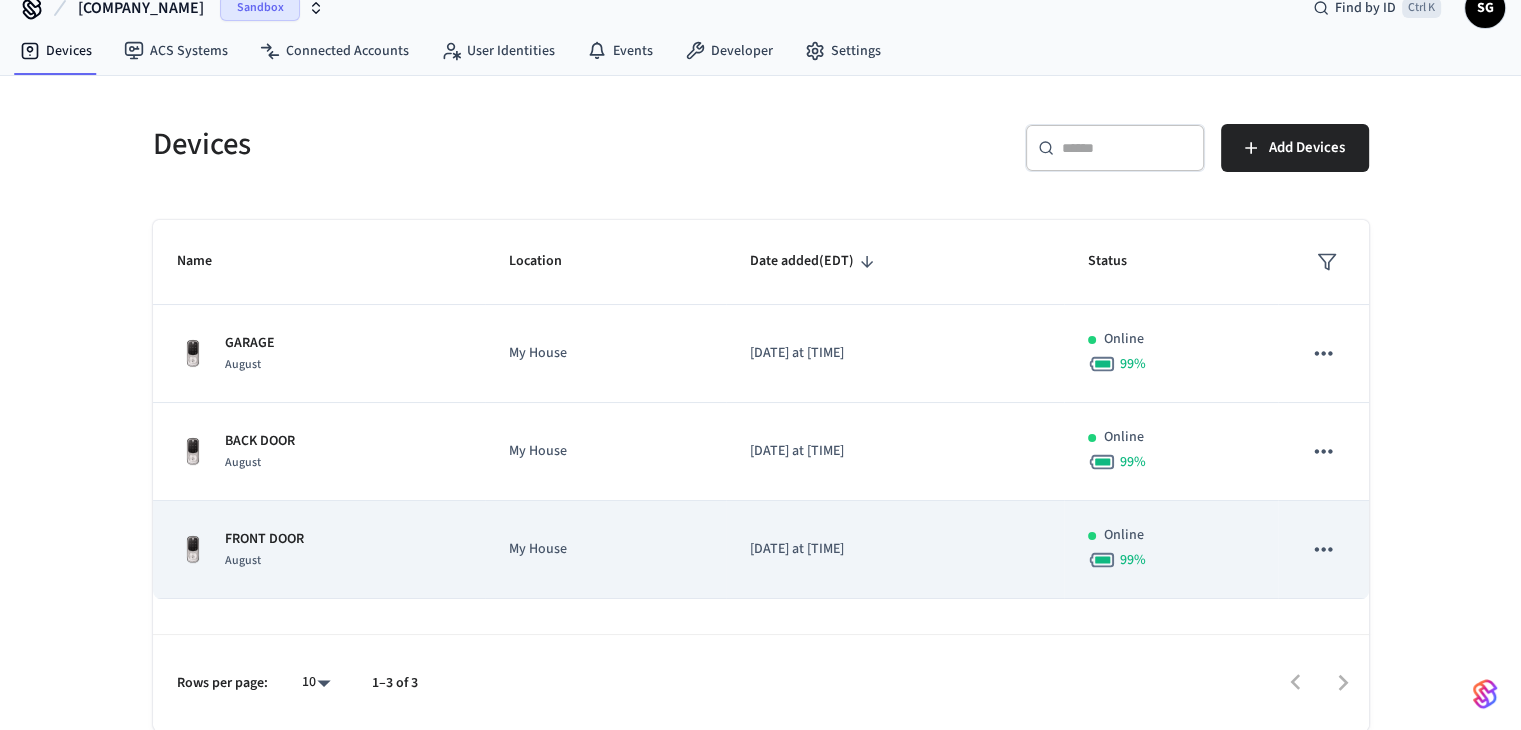 click at bounding box center (1323, 549) 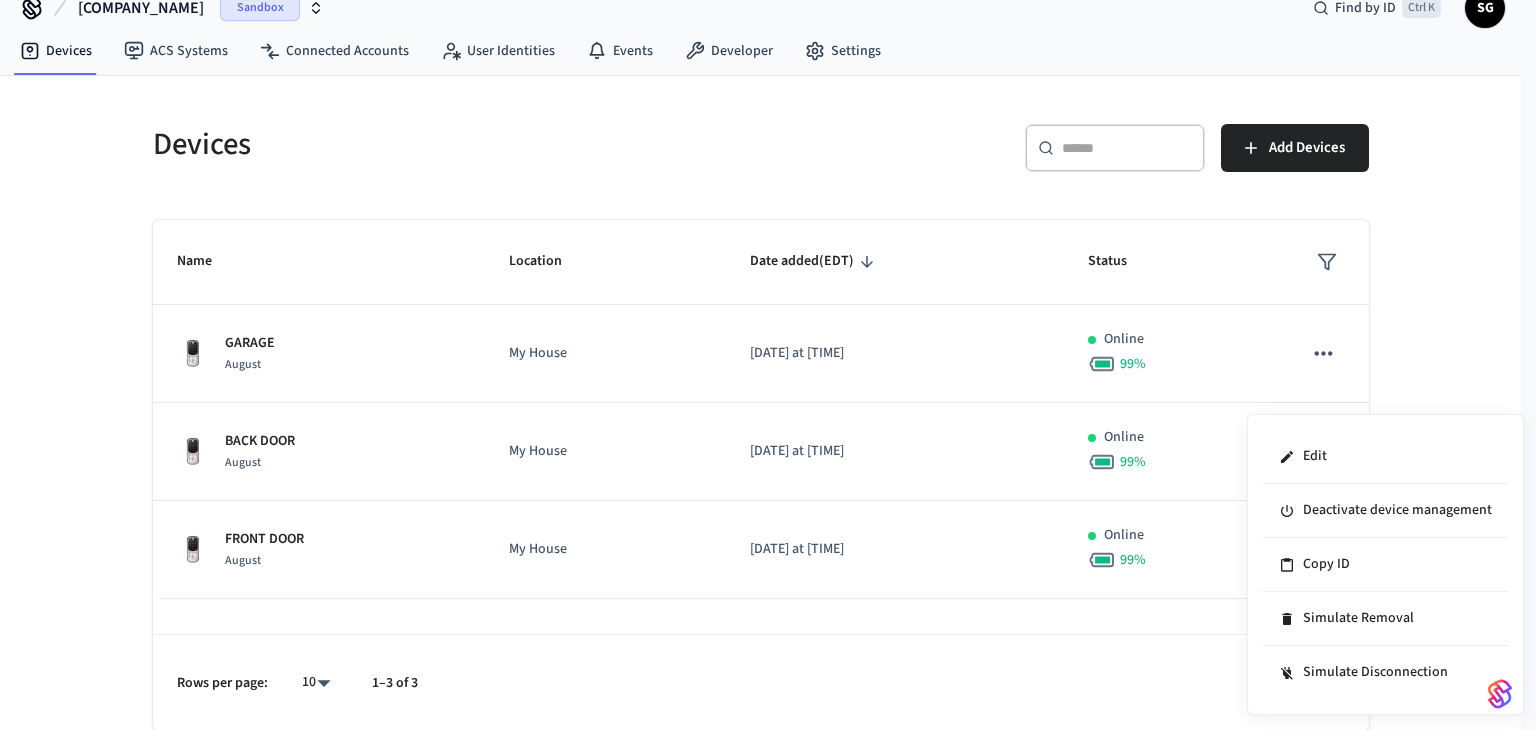 drag, startPoint x: 632, startPoint y: 541, endPoint x: 556, endPoint y: 544, distance: 76.05919 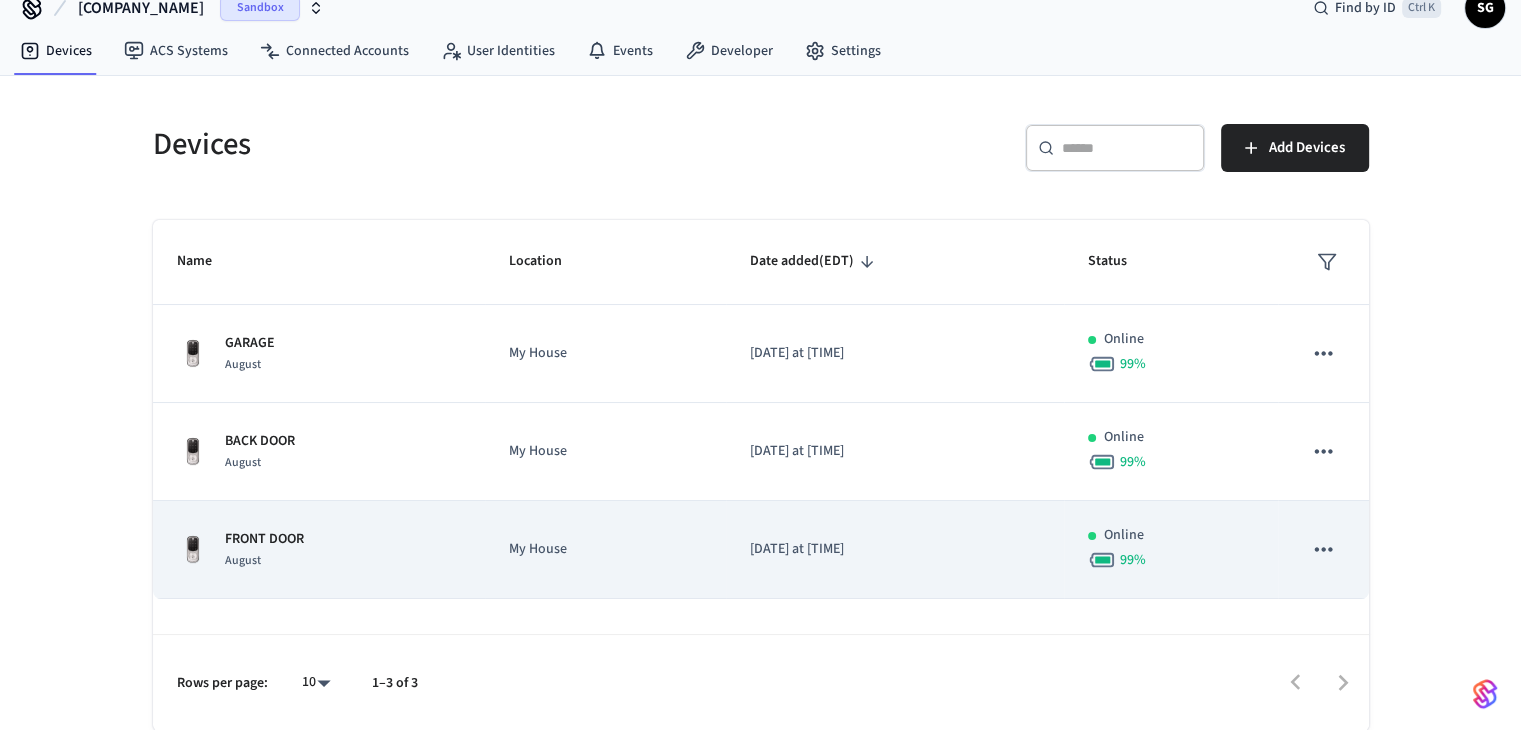 click on "FRONT DOOR August" at bounding box center [319, 550] 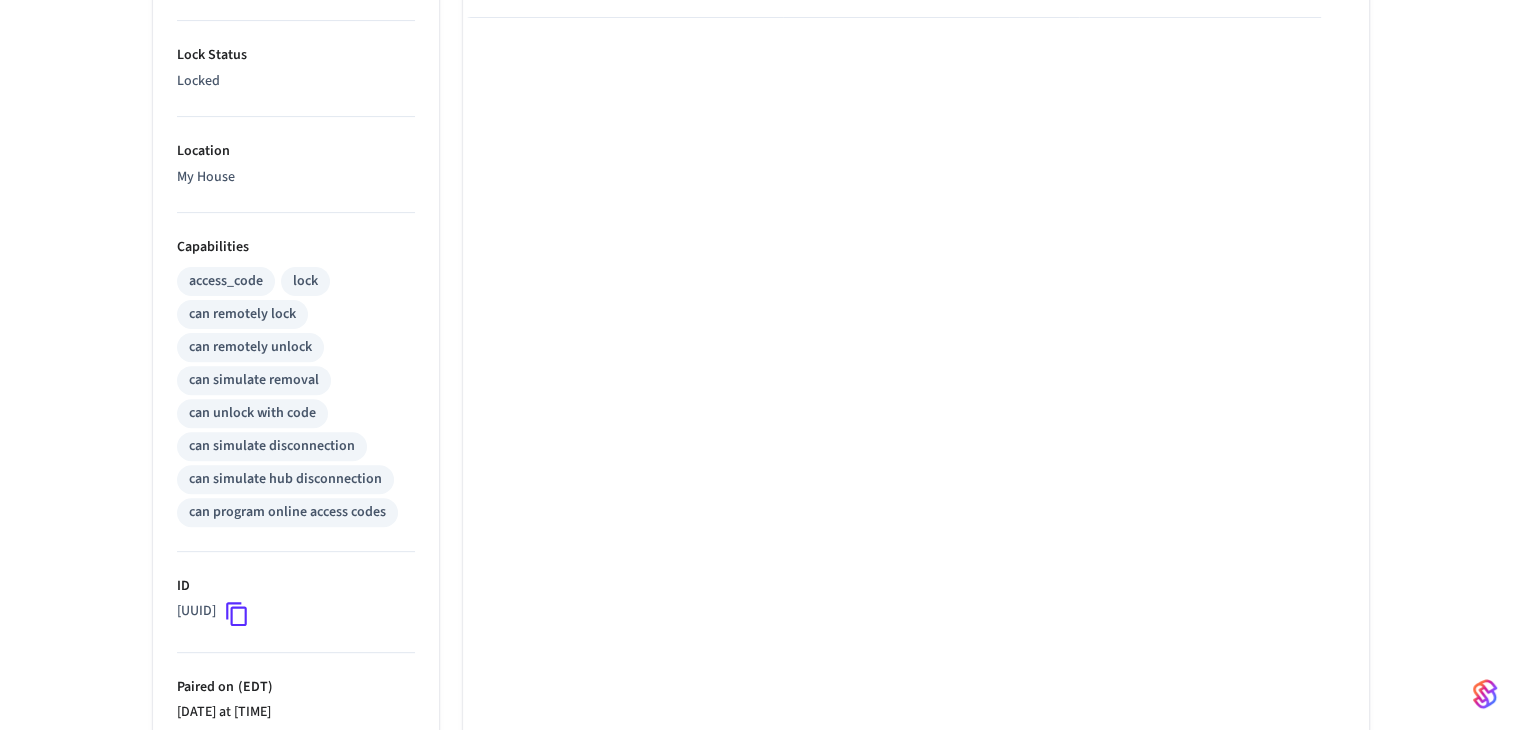 scroll, scrollTop: 228, scrollLeft: 0, axis: vertical 